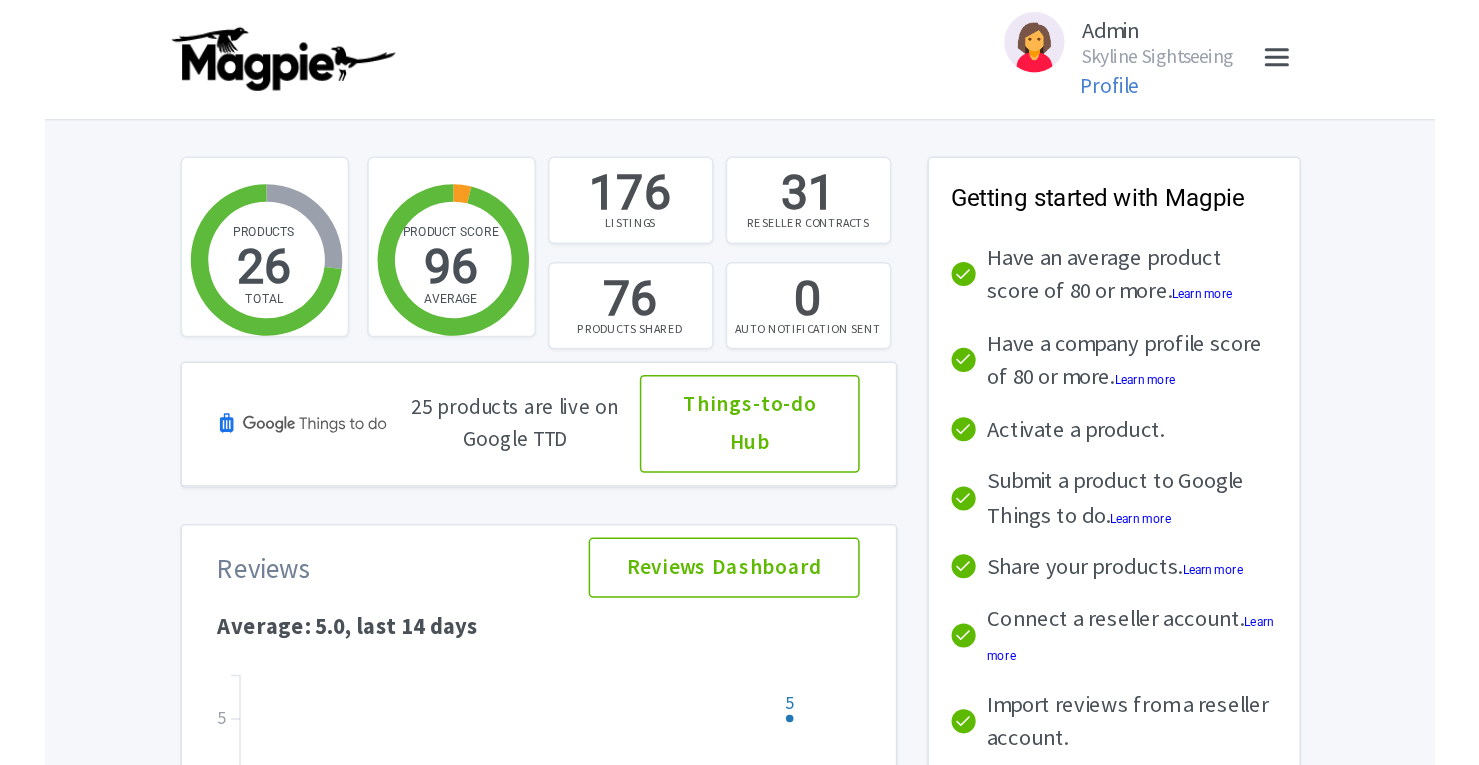 scroll, scrollTop: 0, scrollLeft: 0, axis: both 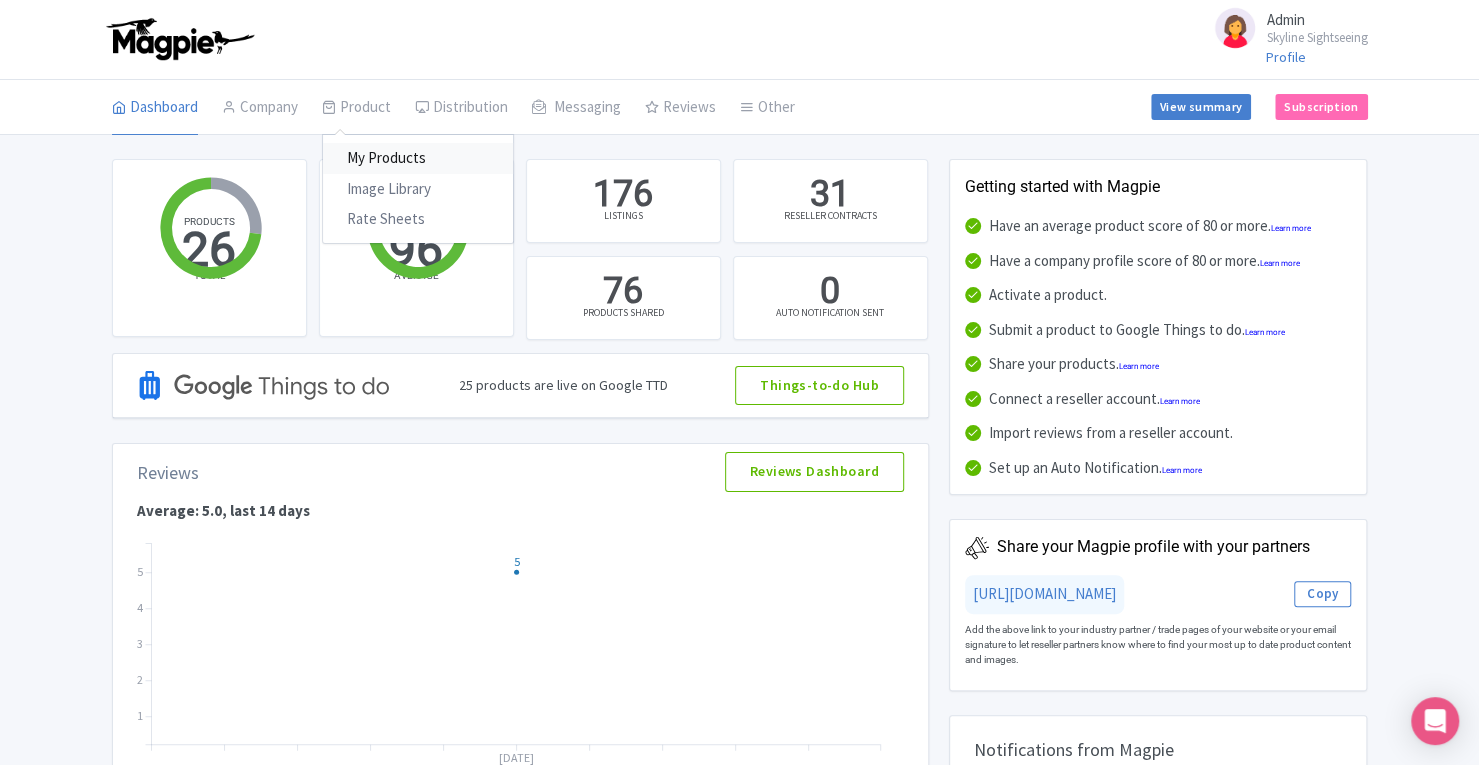 click on "My Products" at bounding box center (418, 158) 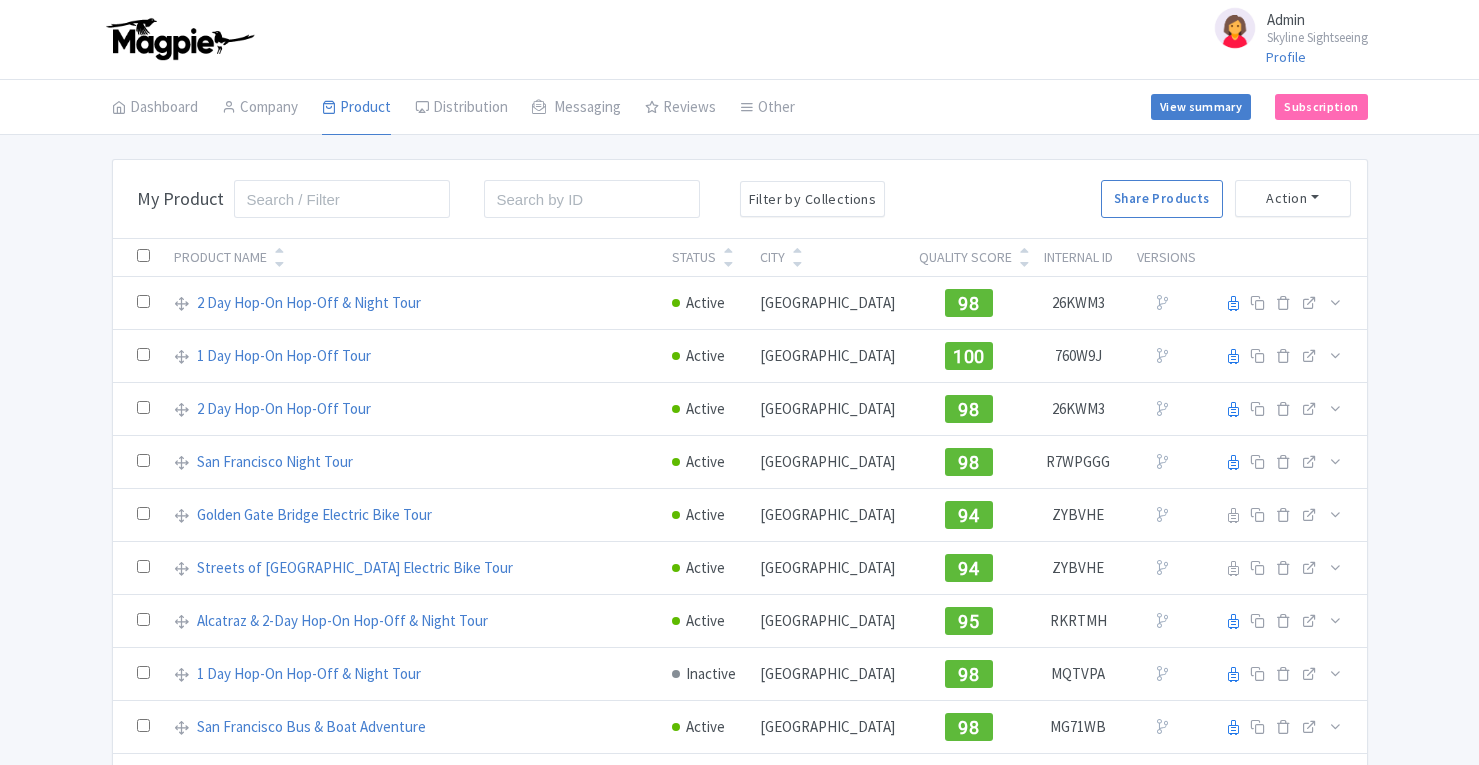 scroll, scrollTop: 0, scrollLeft: 0, axis: both 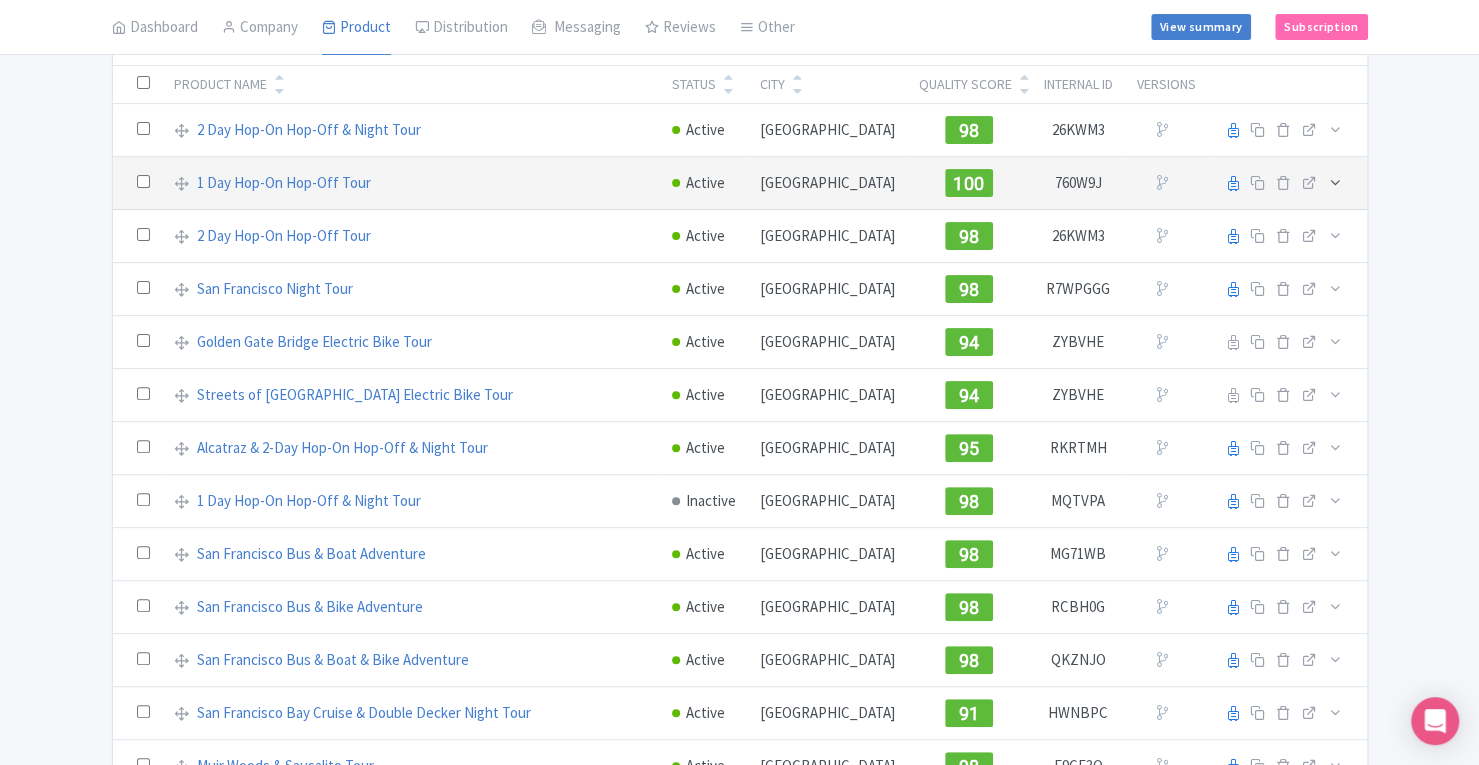 click at bounding box center [1335, 182] 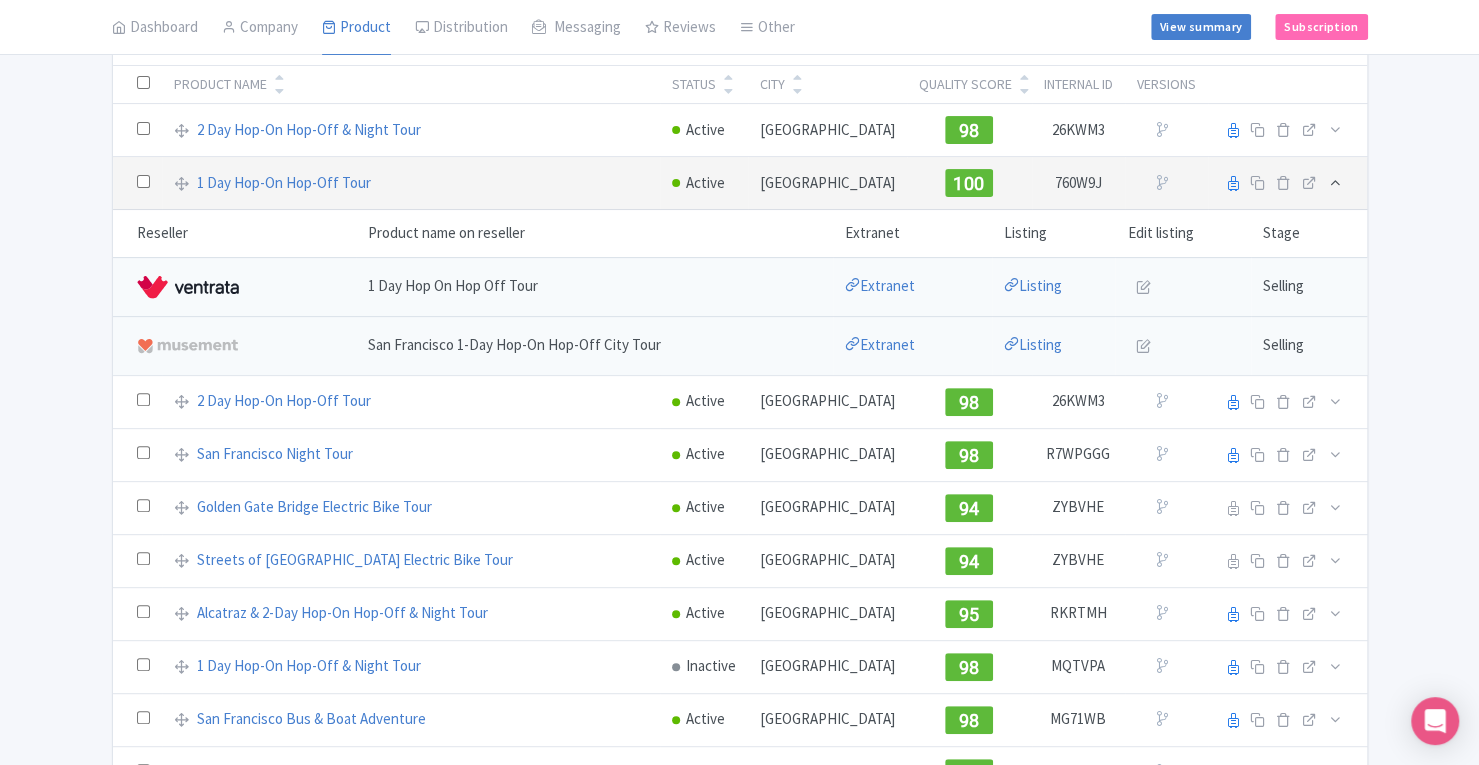 click at bounding box center [1335, 182] 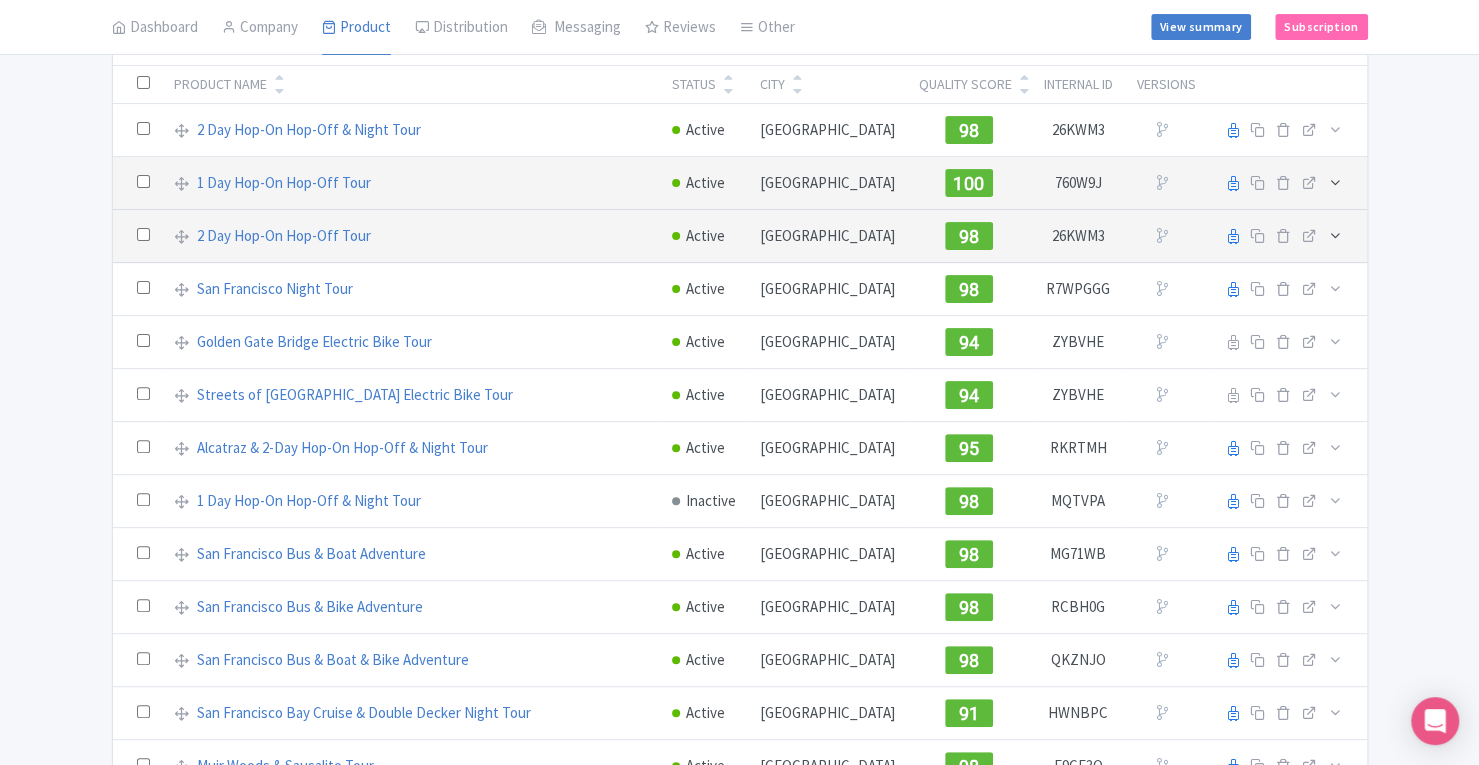 click at bounding box center (1335, 235) 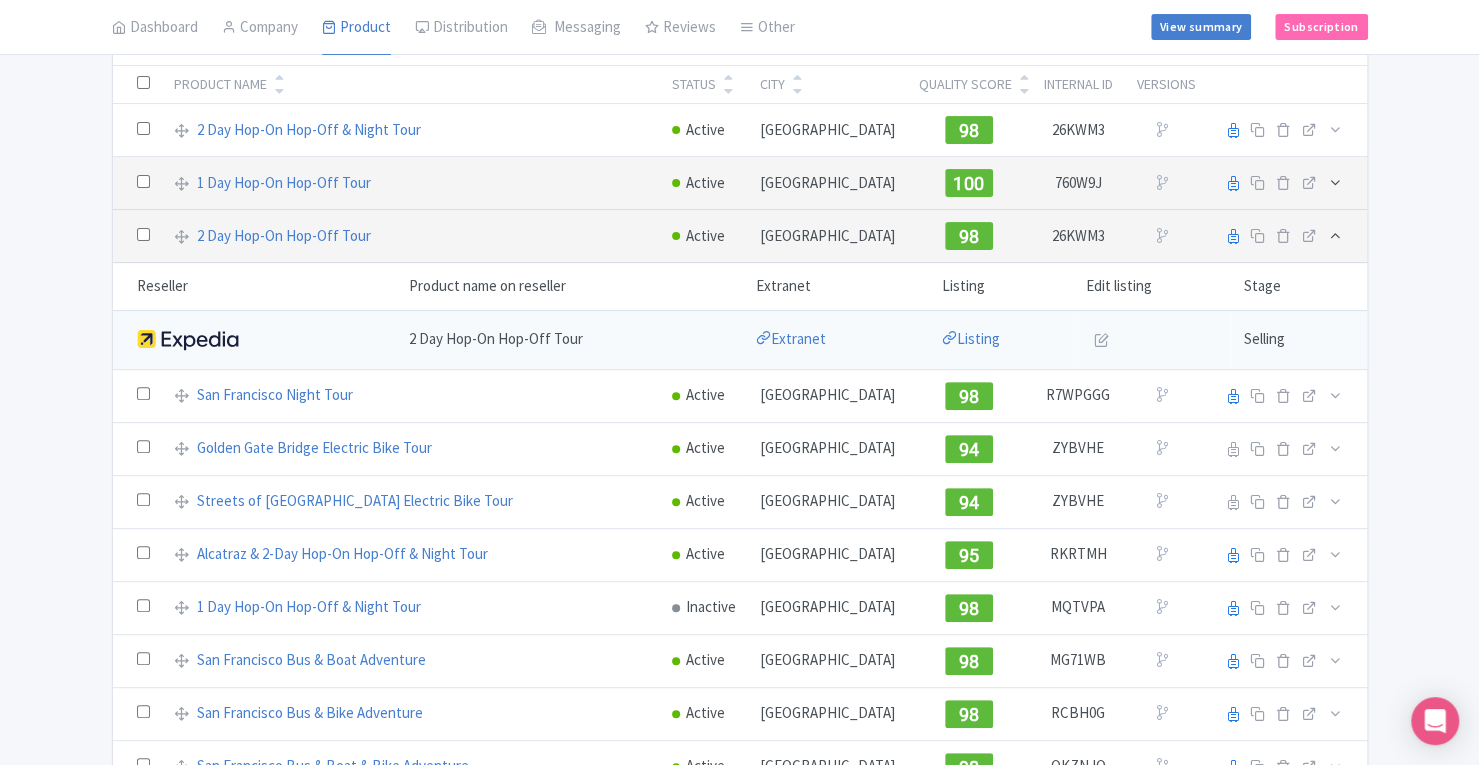 click at bounding box center (1335, 235) 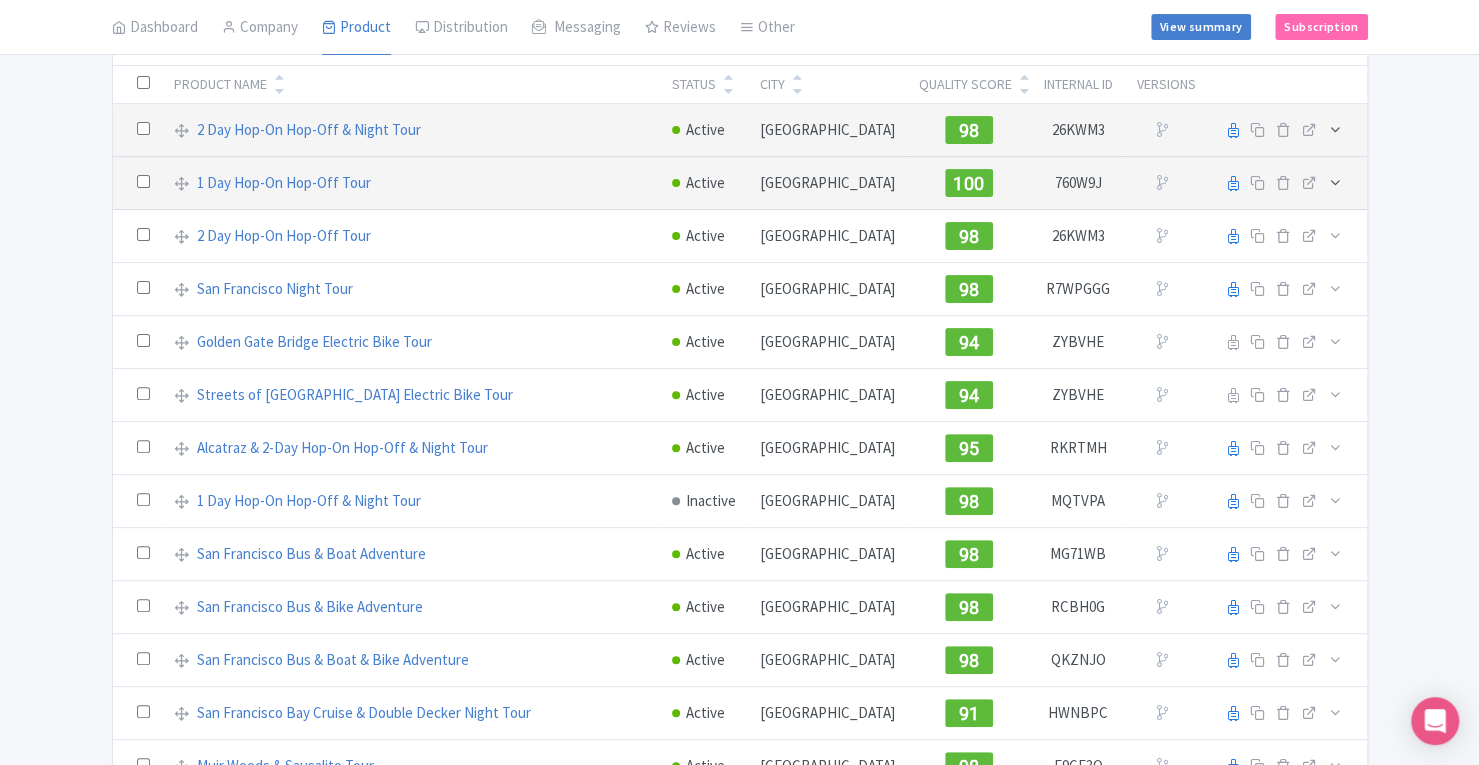 click at bounding box center (1335, 129) 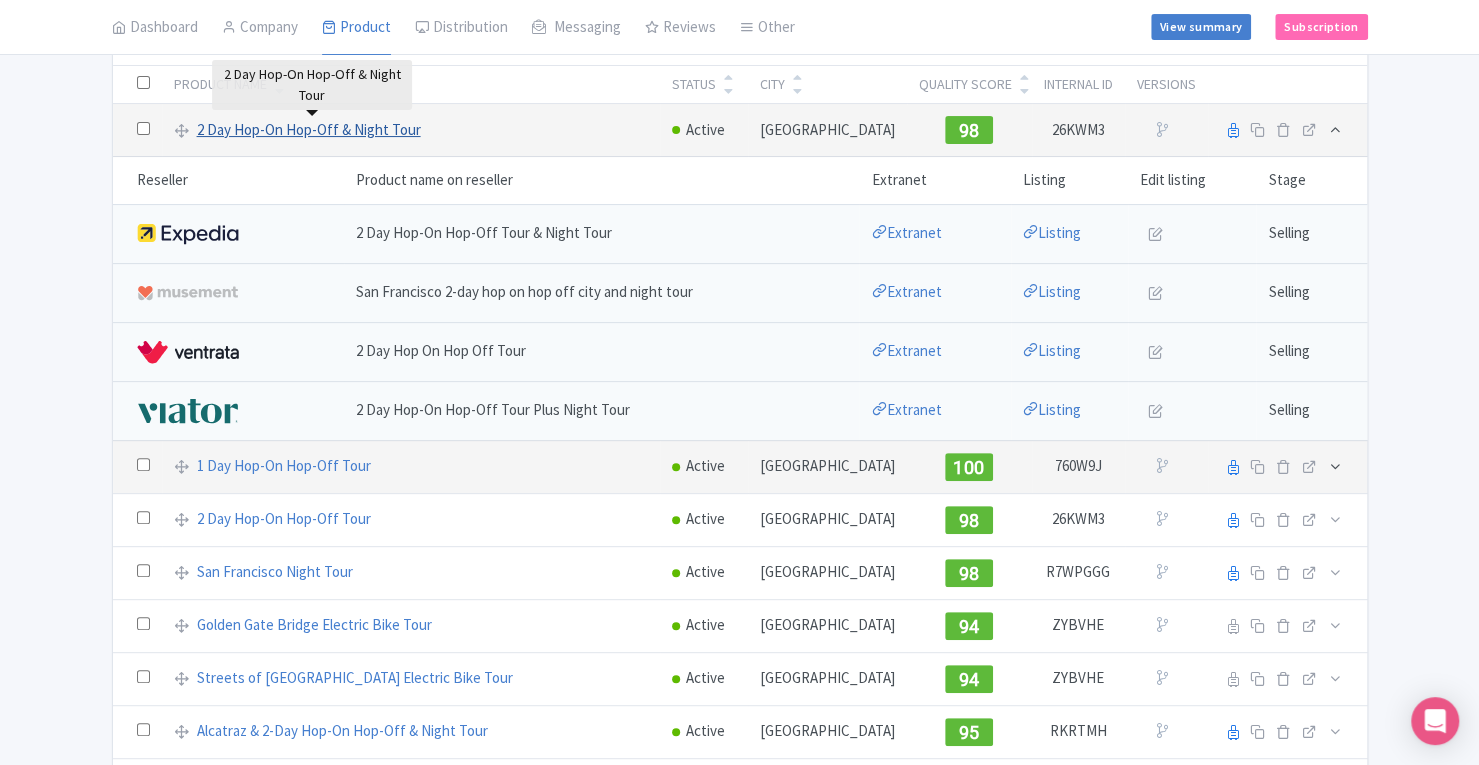click on "2 Day Hop-On Hop-Off & Night Tour" at bounding box center [309, 130] 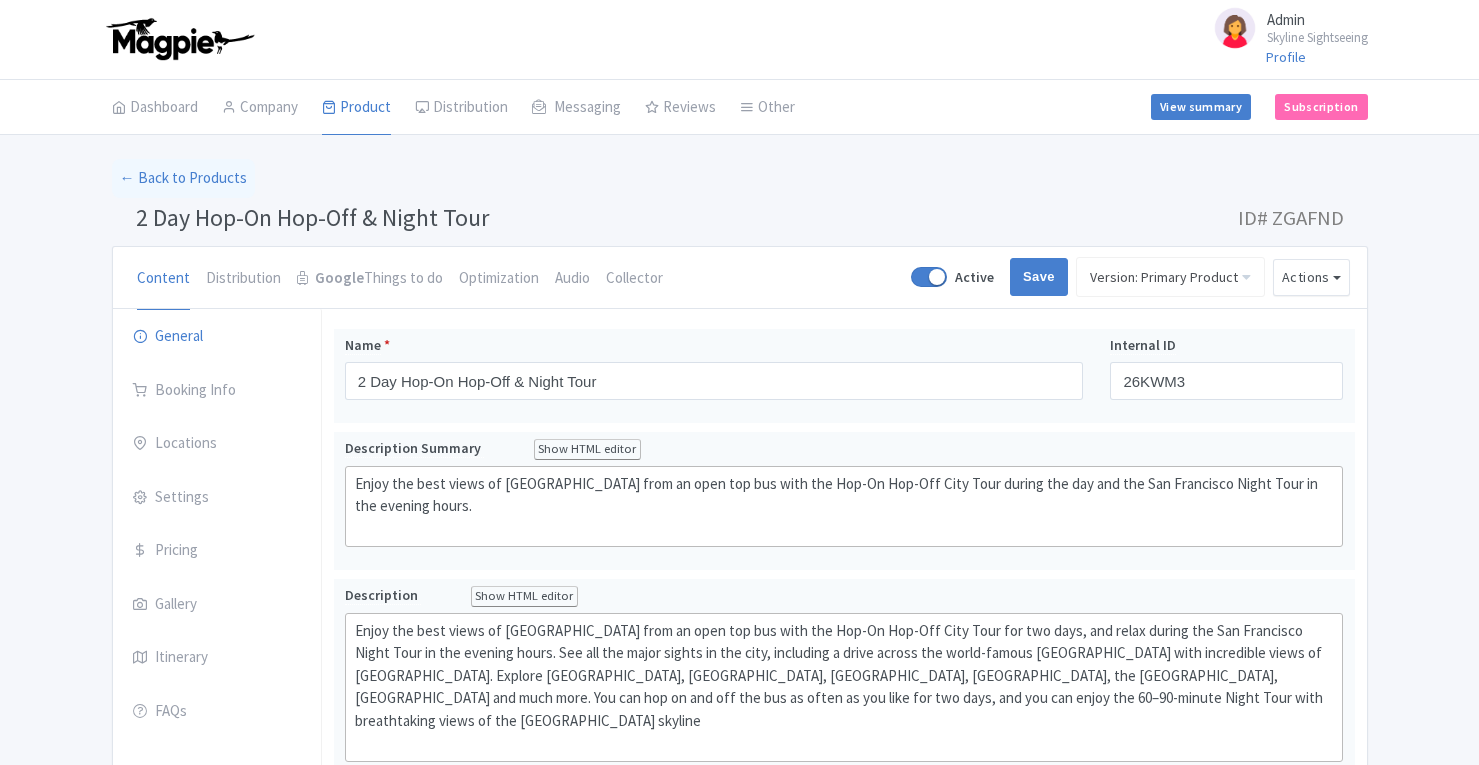 scroll, scrollTop: 0, scrollLeft: 0, axis: both 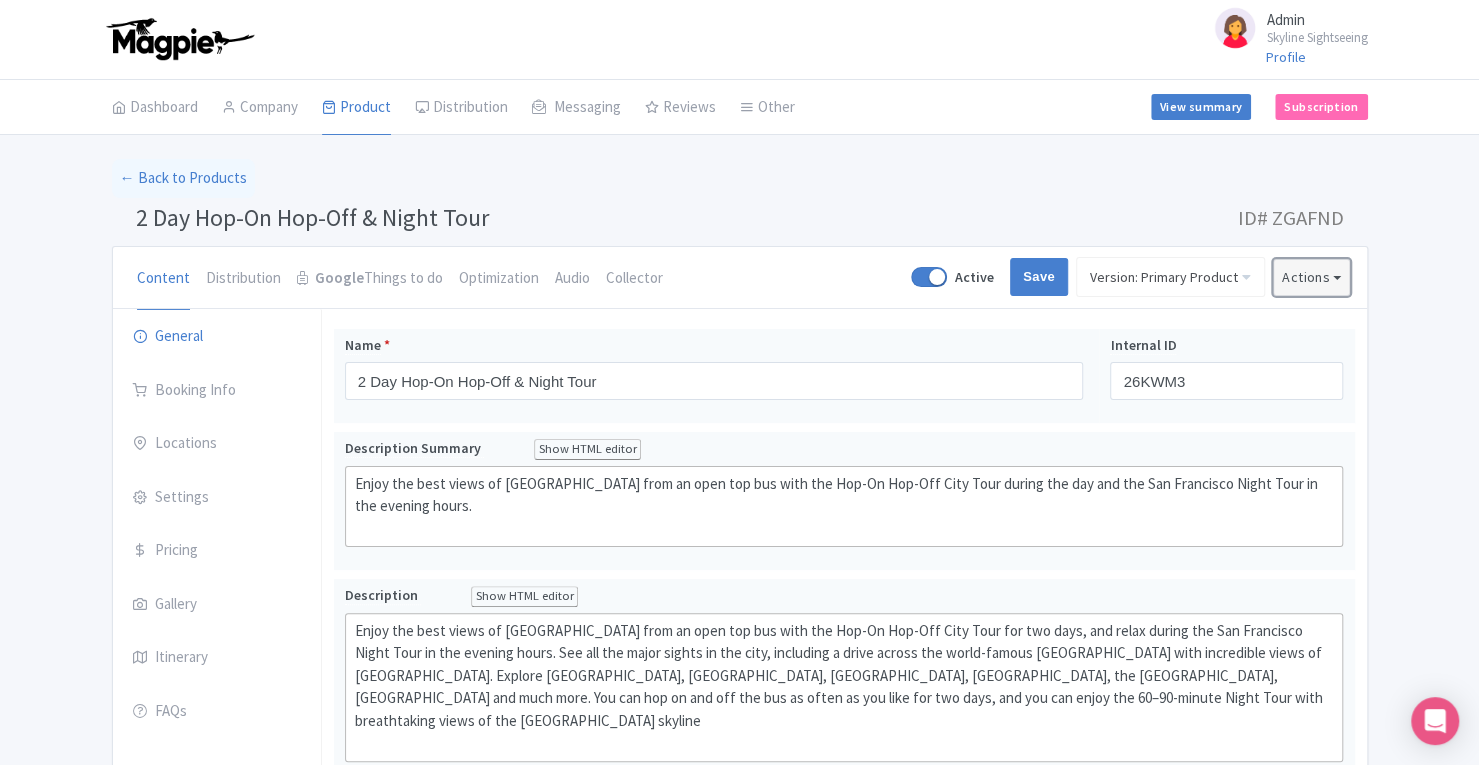 click on "Actions" at bounding box center [1312, 277] 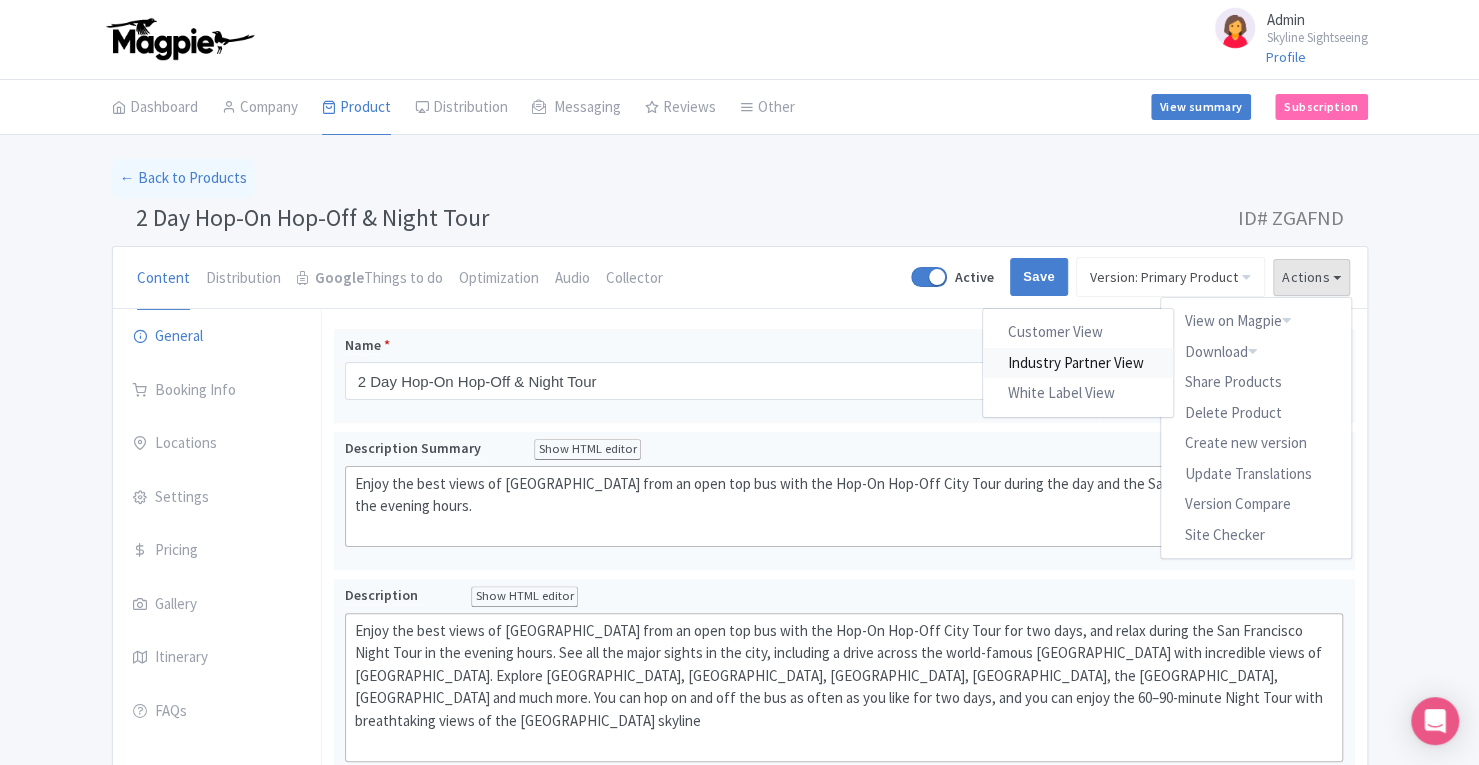 click on "Industry Partner View" at bounding box center [1078, 362] 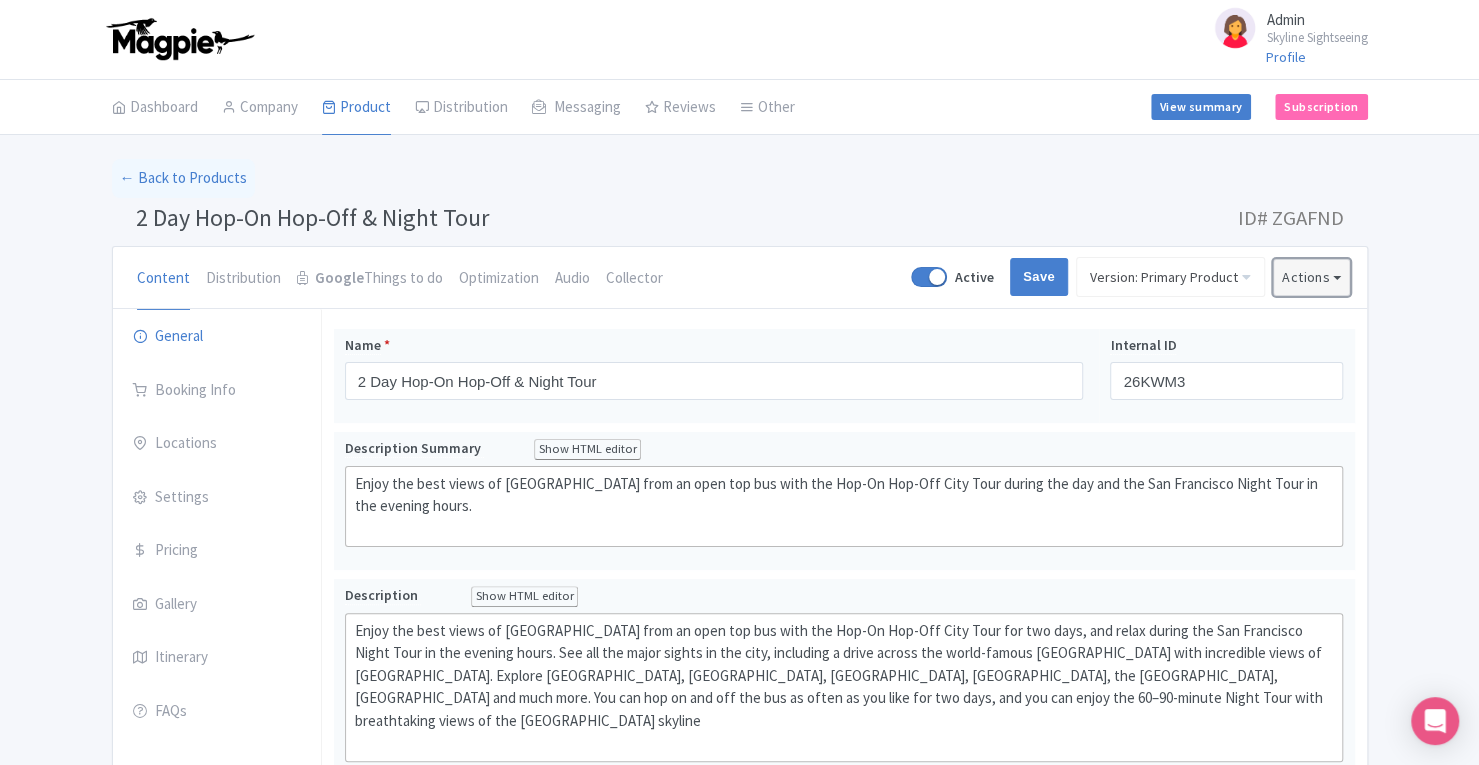 click on "Actions" at bounding box center [1312, 277] 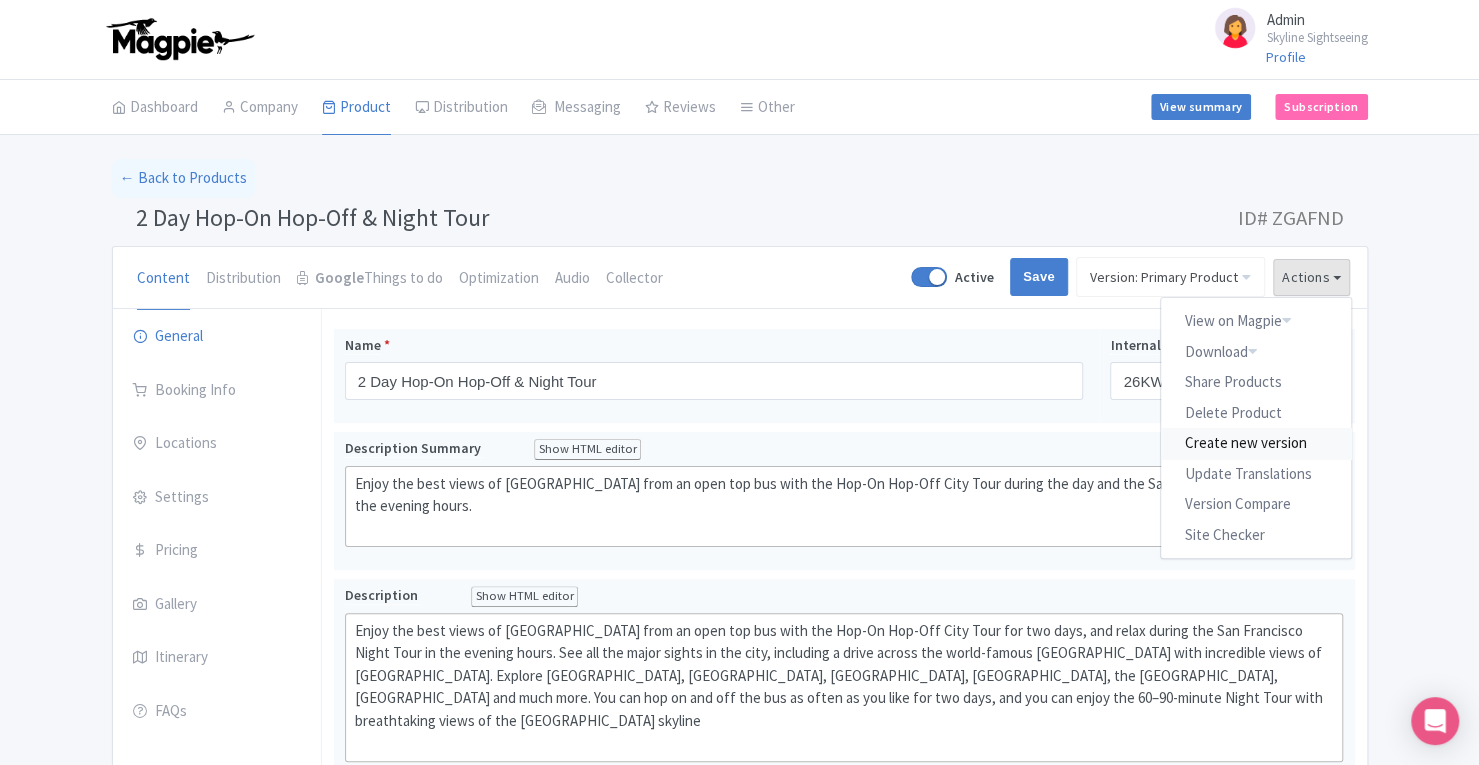 click on "Create new version" at bounding box center (1256, 443) 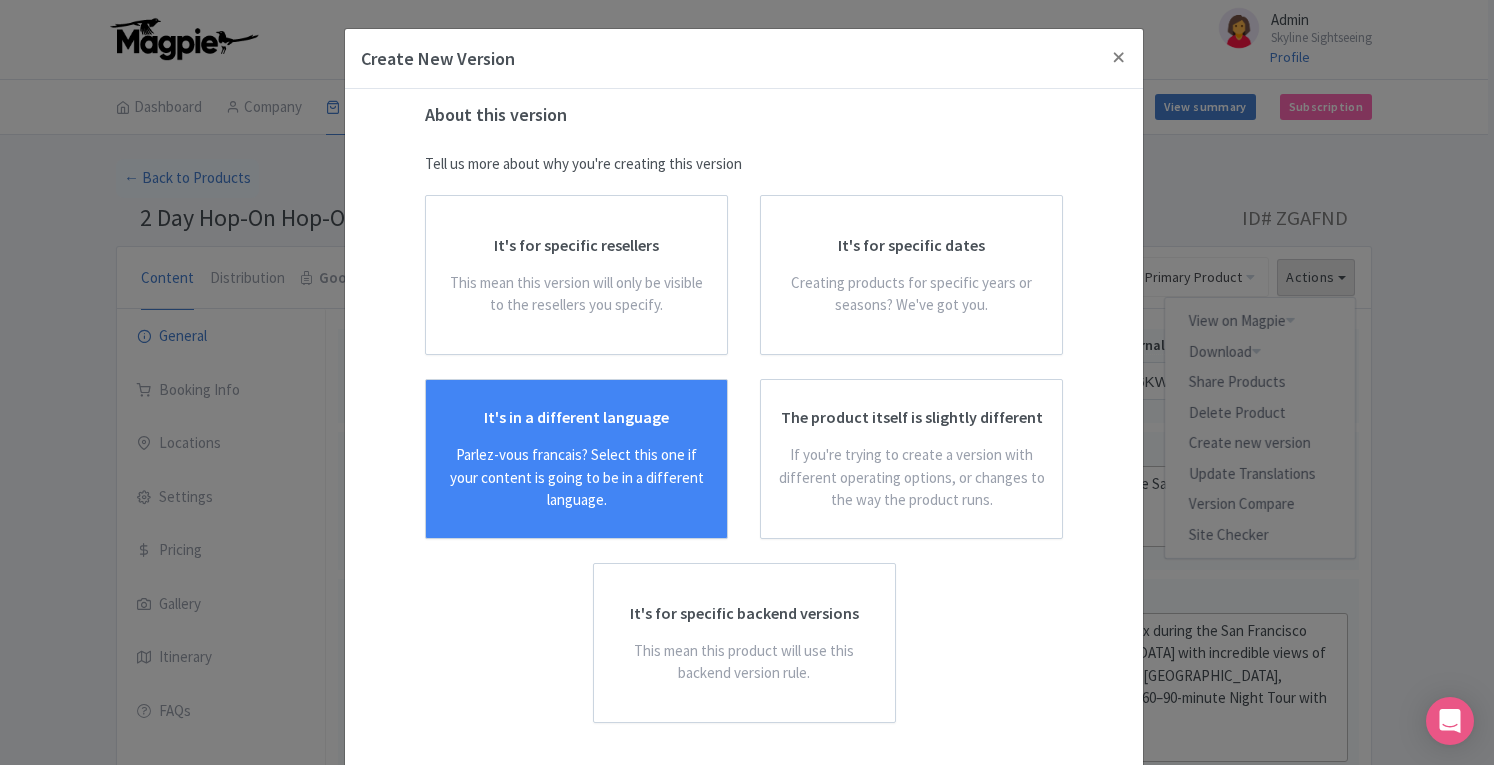 click on "It's in a different language" at bounding box center (576, 417) 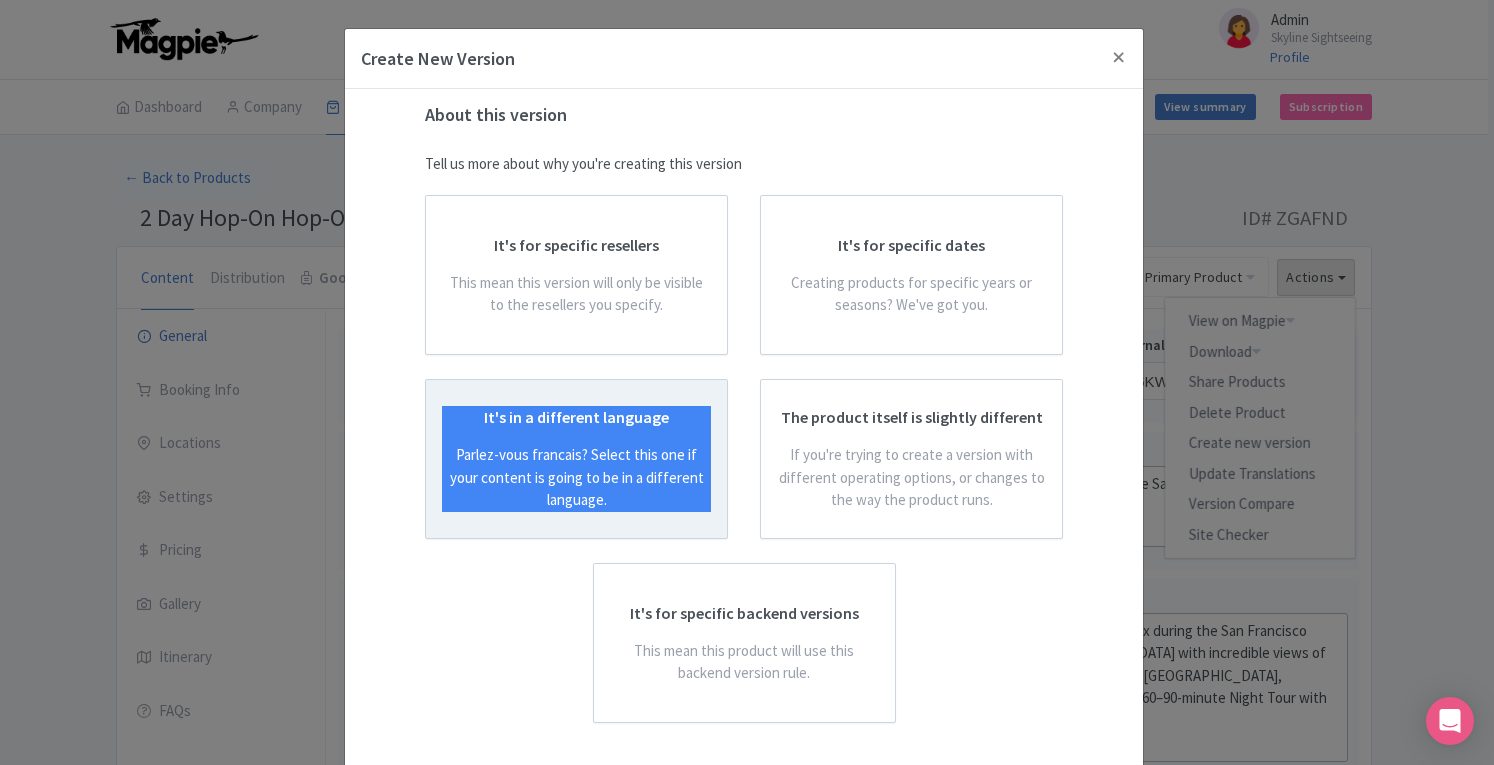 radio on "true" 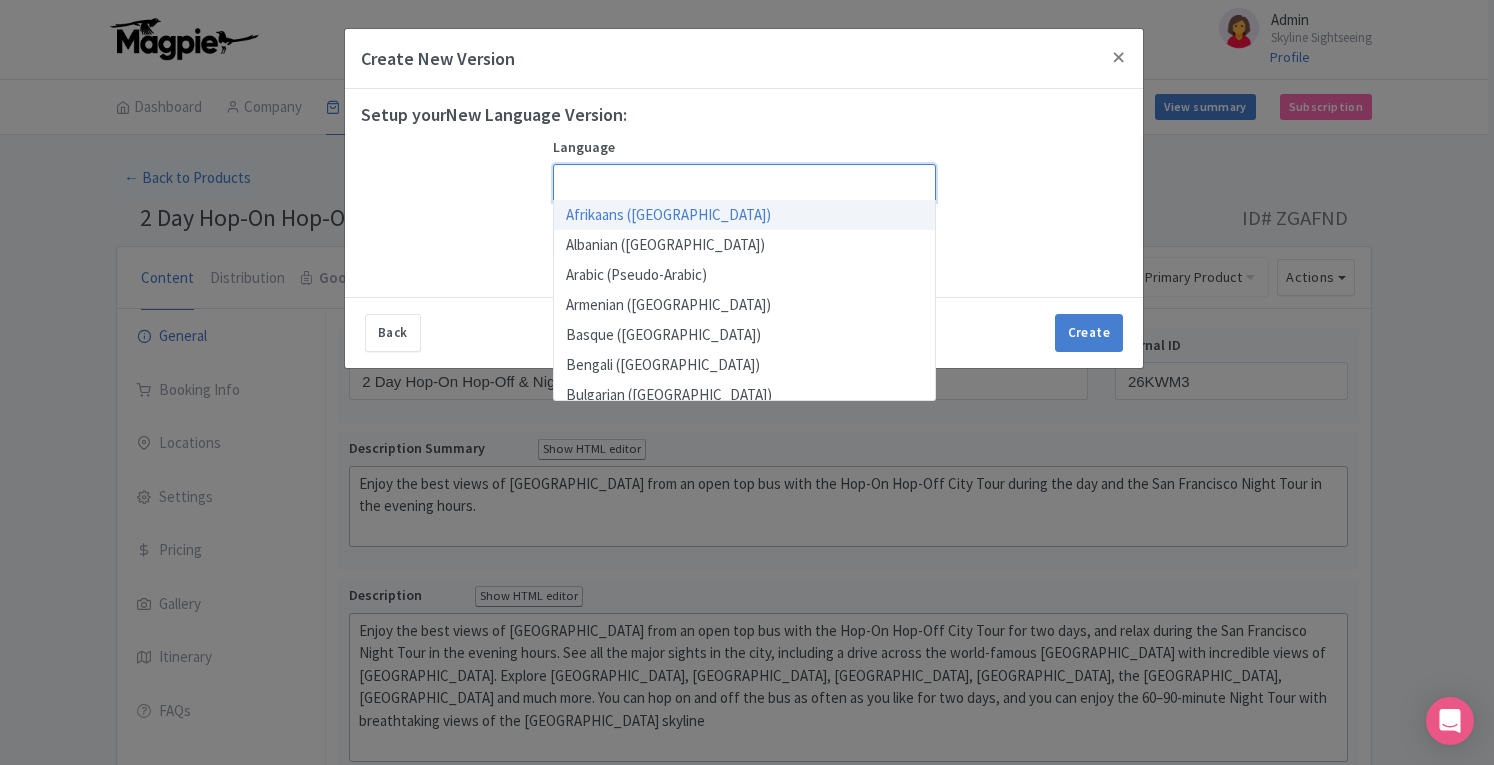 click at bounding box center (744, 183) 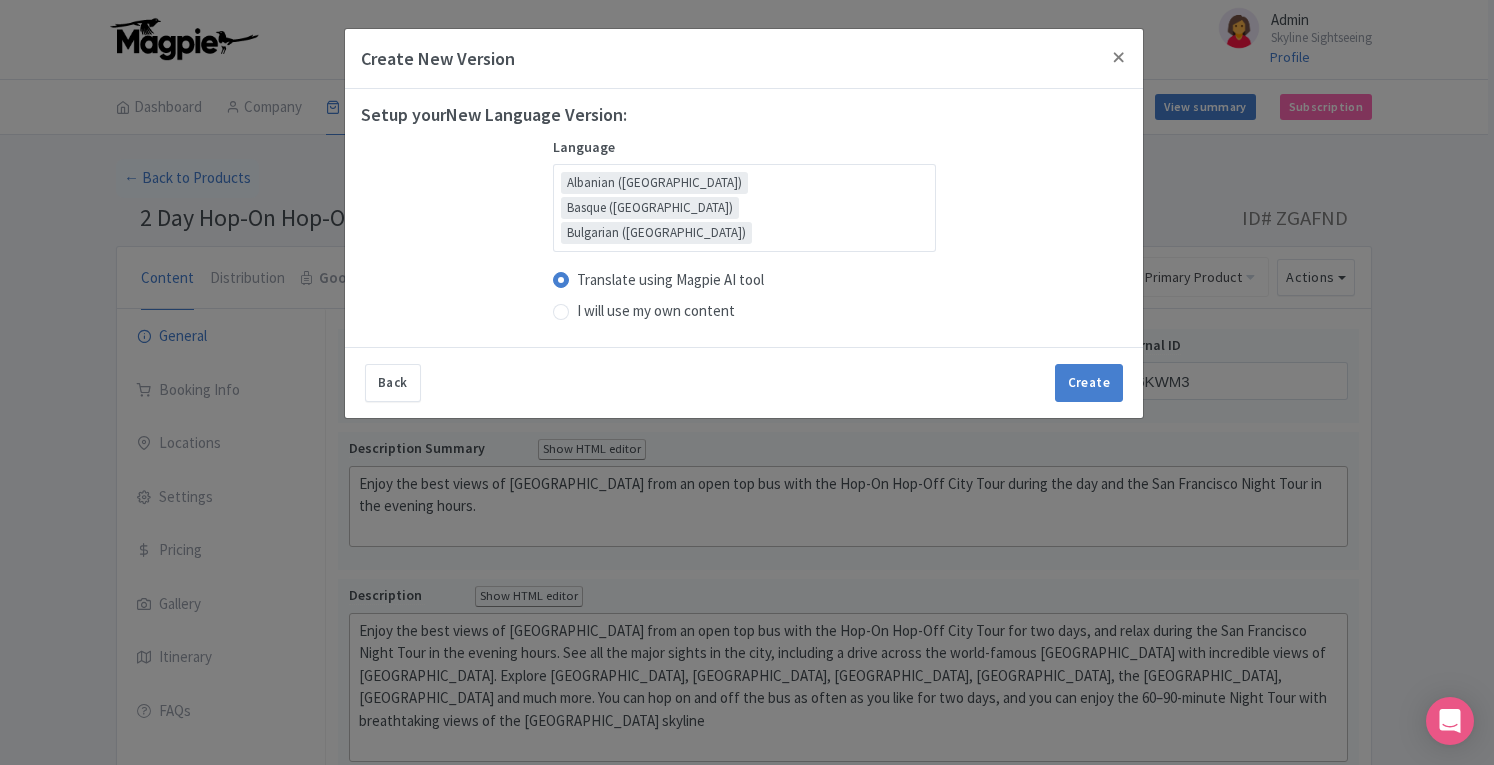 click on "Setup your
New Language Version:
Language Albanian (Albania) Basque (Spain) Bulgarian (Bulgaria) Albanian (Albania) Basque (Spain) Bulgarian (Bulgaria) Afrikaans (South Africa) Arabic (Pseudo-Arabic) Armenian (Armenia) Bengali (Bangladesh) Catalan (Spain) Central Khmer (Cambodia) Chinese Cantonese (Hong Kong) Chinese Mandarin (China) Croatian (Croatia) Czech (Czechia) Danish (Denmark) Dutch (Netherlands) English Estonian (Estonia) Fijian (Fiji) Finnish (Finland) French (France) Georgian (Georgia) German (Germany) Greek (Greece) Gujarati (India) Hebrew (Palestine) Hindi (India) Hungarian (Hungary) Icelandic (Iceland) Indonesian (Indonesia) Irish (Ireland) Italian (Italy) Japanese (Japan) Korean (South Korea) Latin (Holy See (Vatican City State)) Latvian (Latvia) Lithuanian (Lithuania) Macedonian (North Macedonia) Malay (Malaysia) Malayalam (India) Maltese (Malta) Maori Marathi (India) Mongolian (Mongolia) Nepali (Nepal) Norwegian (Svalbard and Jan Mayen) Panjabi Persian (Iran) Polish (Poland) Tatar" at bounding box center (744, 218) 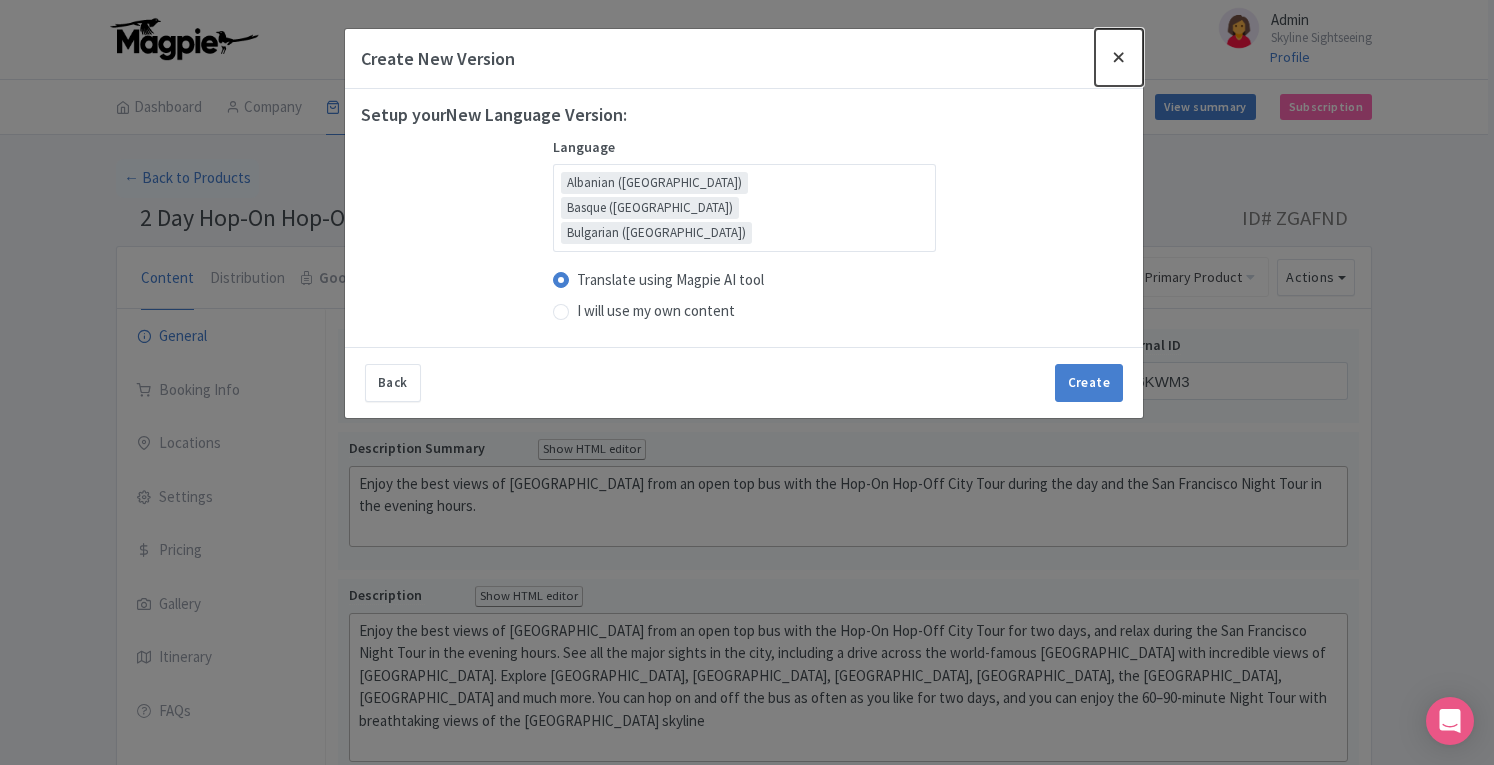 click at bounding box center [1119, 57] 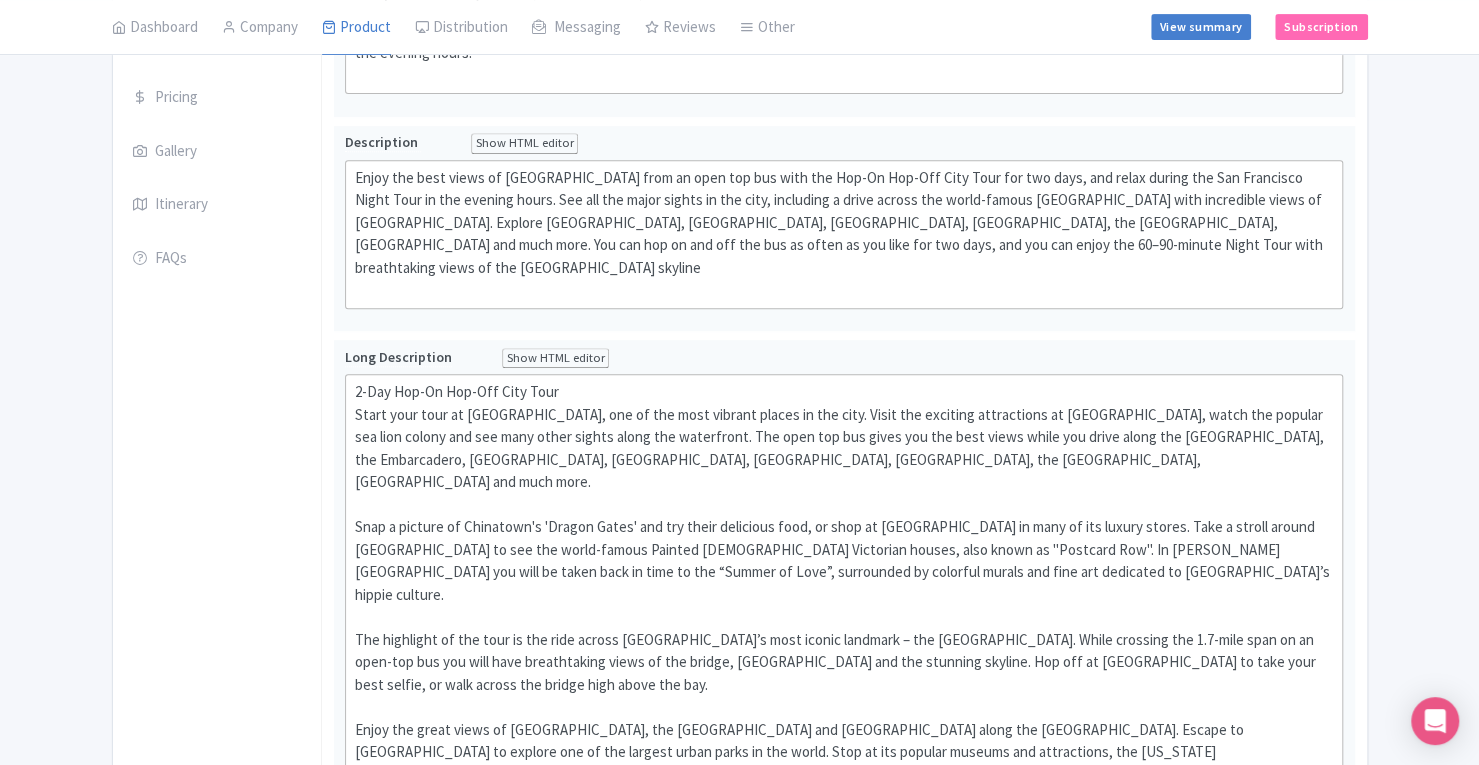 scroll, scrollTop: 0, scrollLeft: 0, axis: both 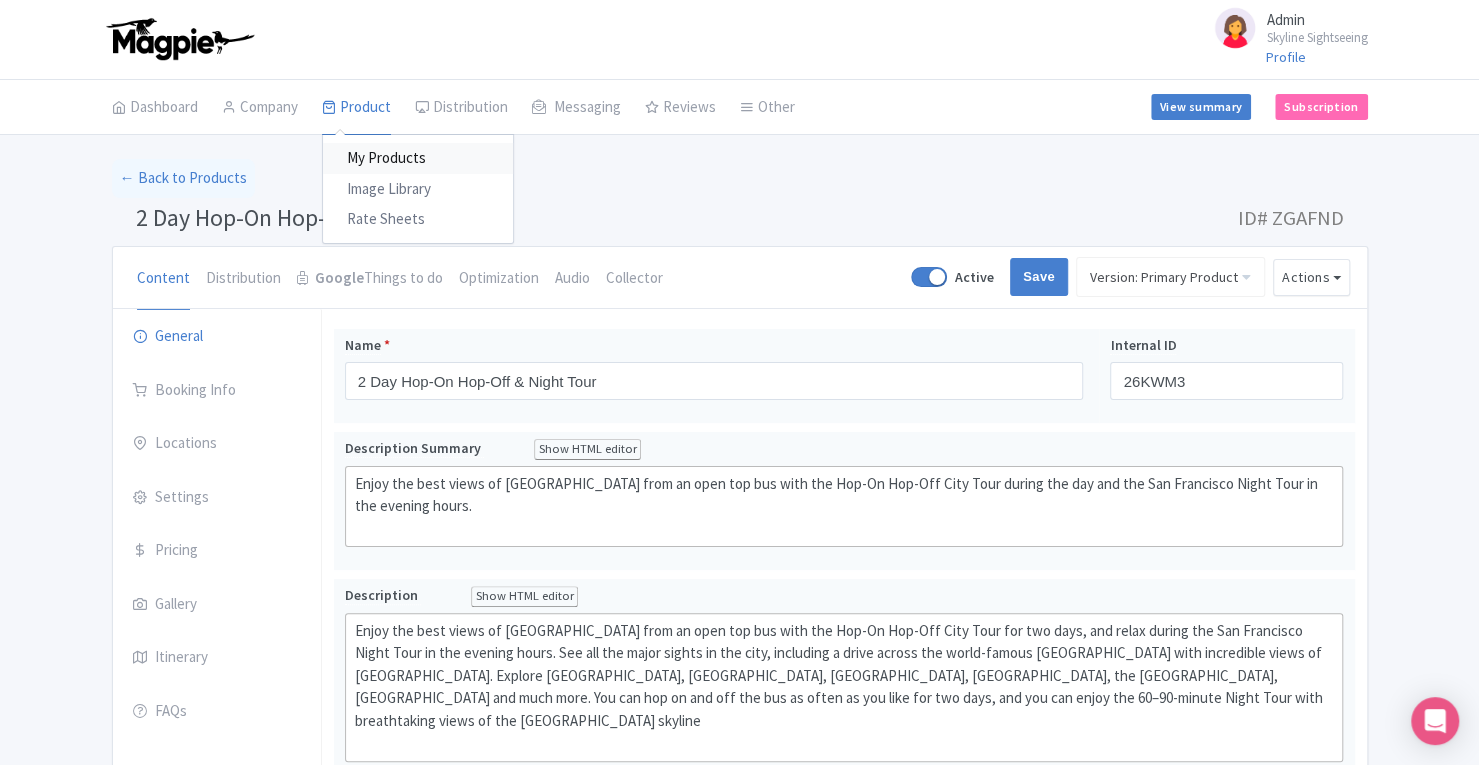 click on "My Products" at bounding box center (418, 158) 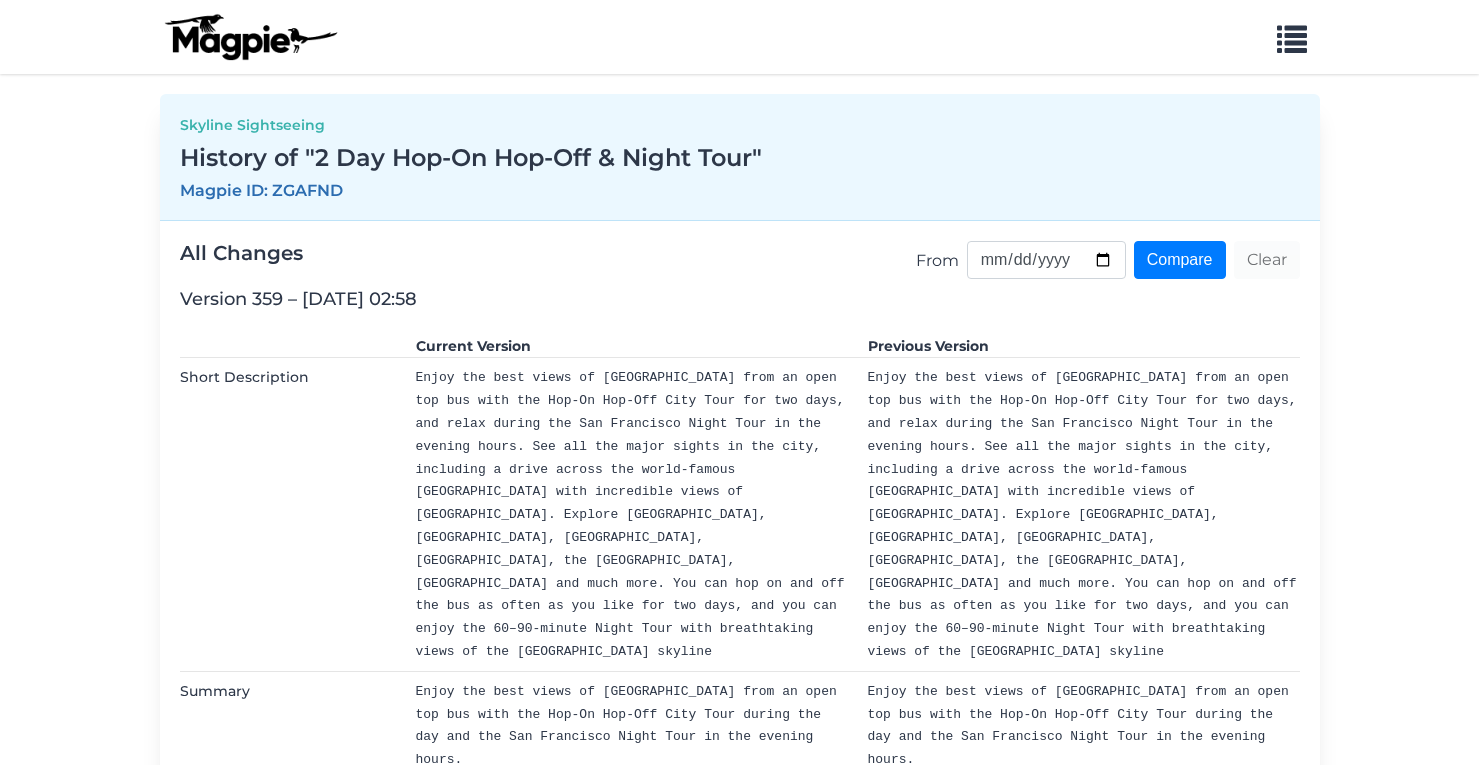 scroll, scrollTop: 0, scrollLeft: 0, axis: both 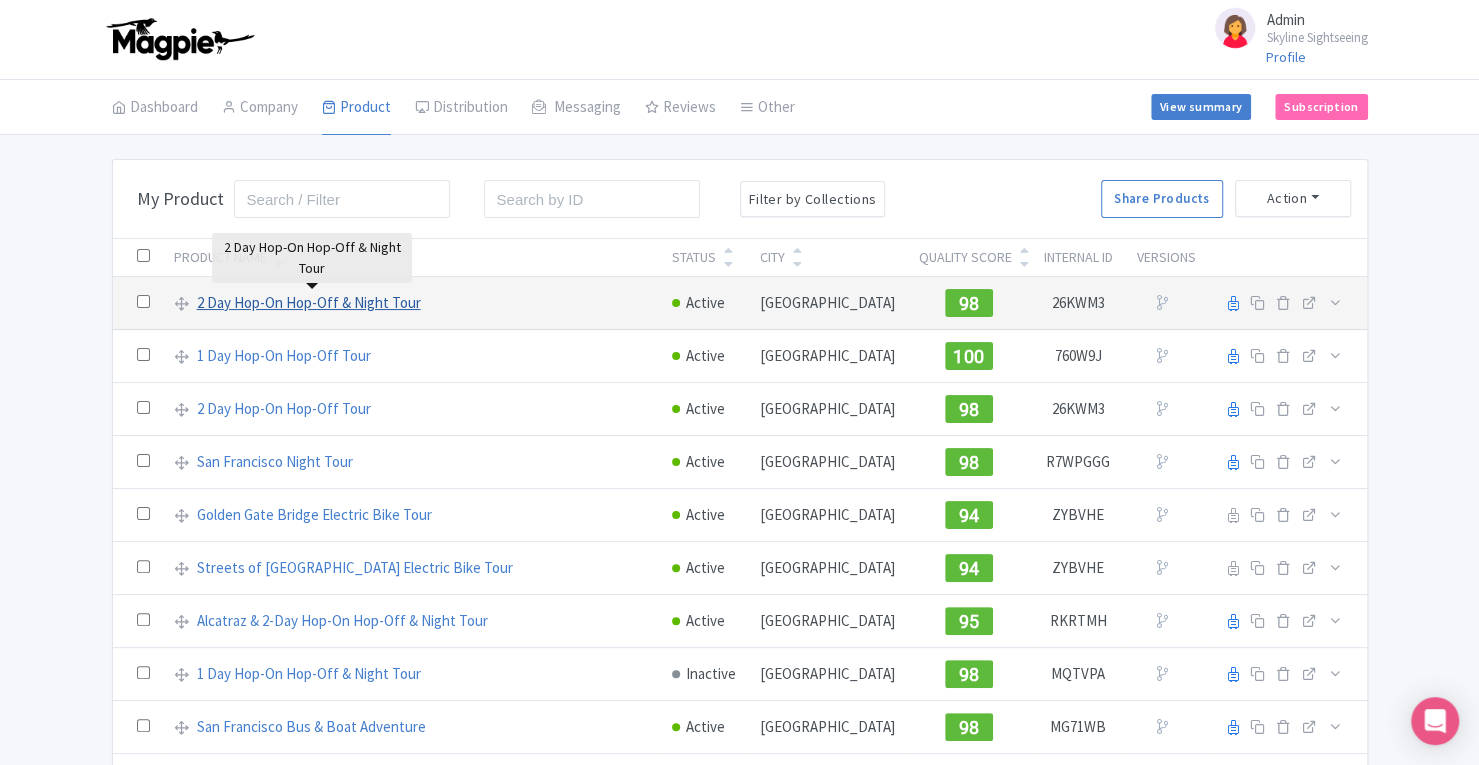 click on "2 Day Hop-On Hop-Off & Night Tour" at bounding box center (309, 303) 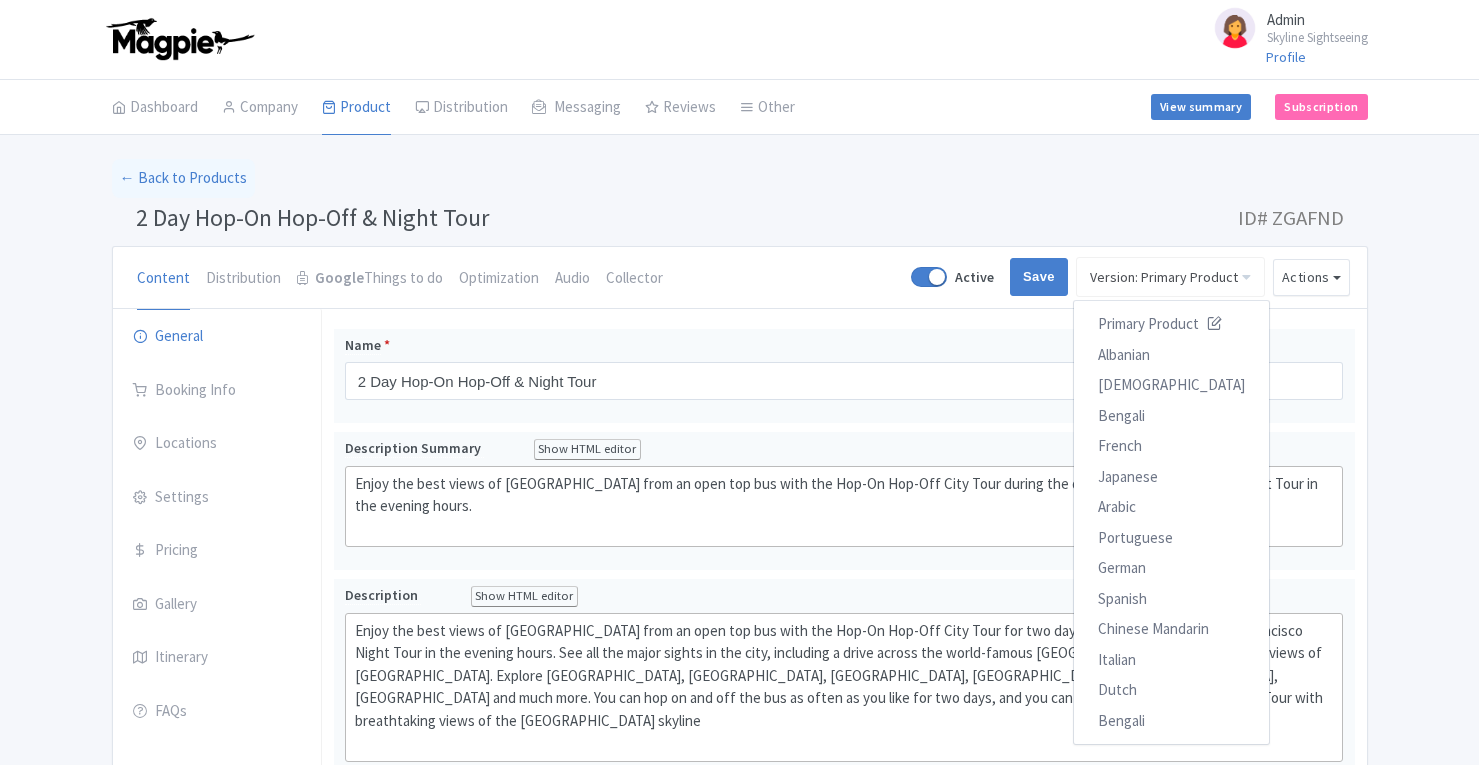 scroll, scrollTop: 0, scrollLeft: 0, axis: both 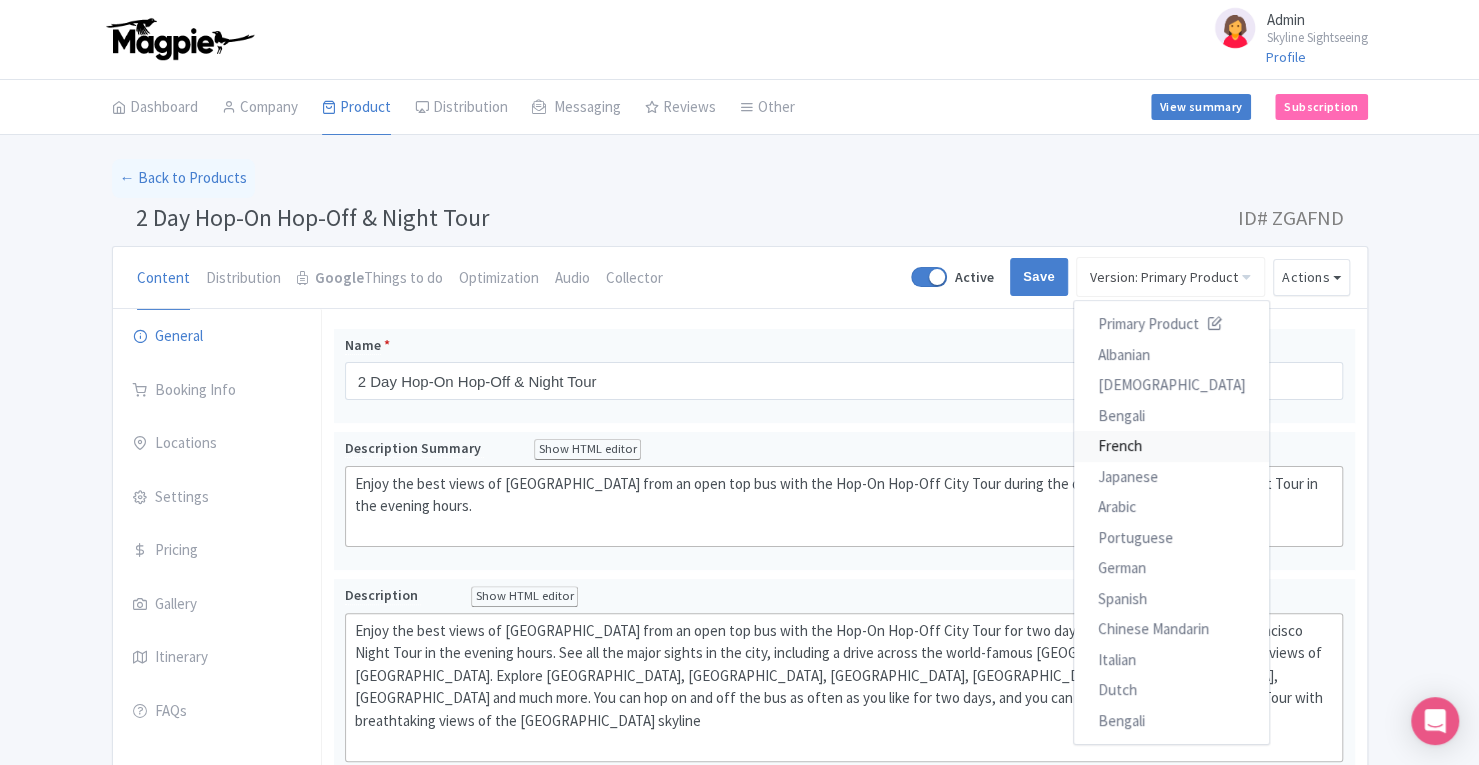 click on "French" at bounding box center [1171, 446] 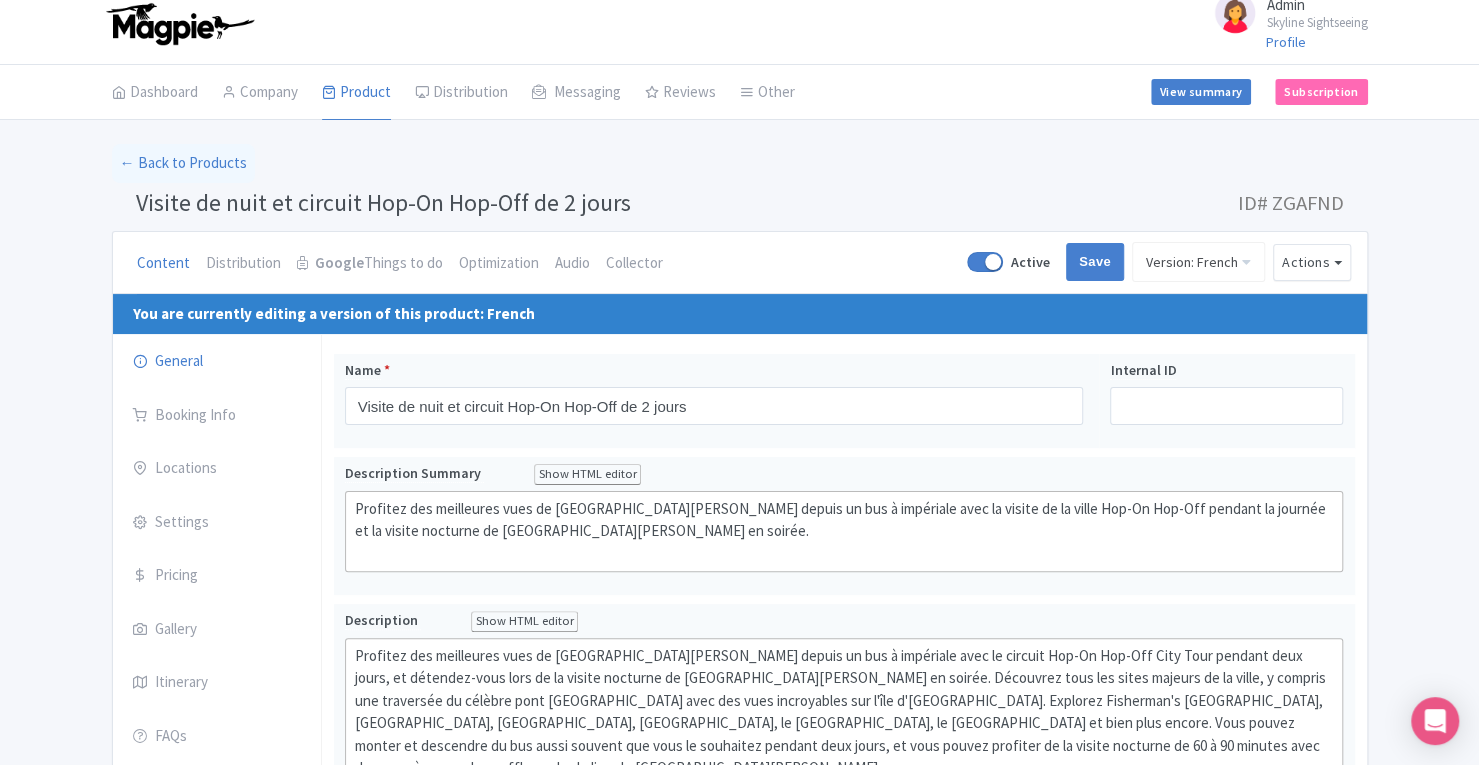 scroll, scrollTop: 4, scrollLeft: 0, axis: vertical 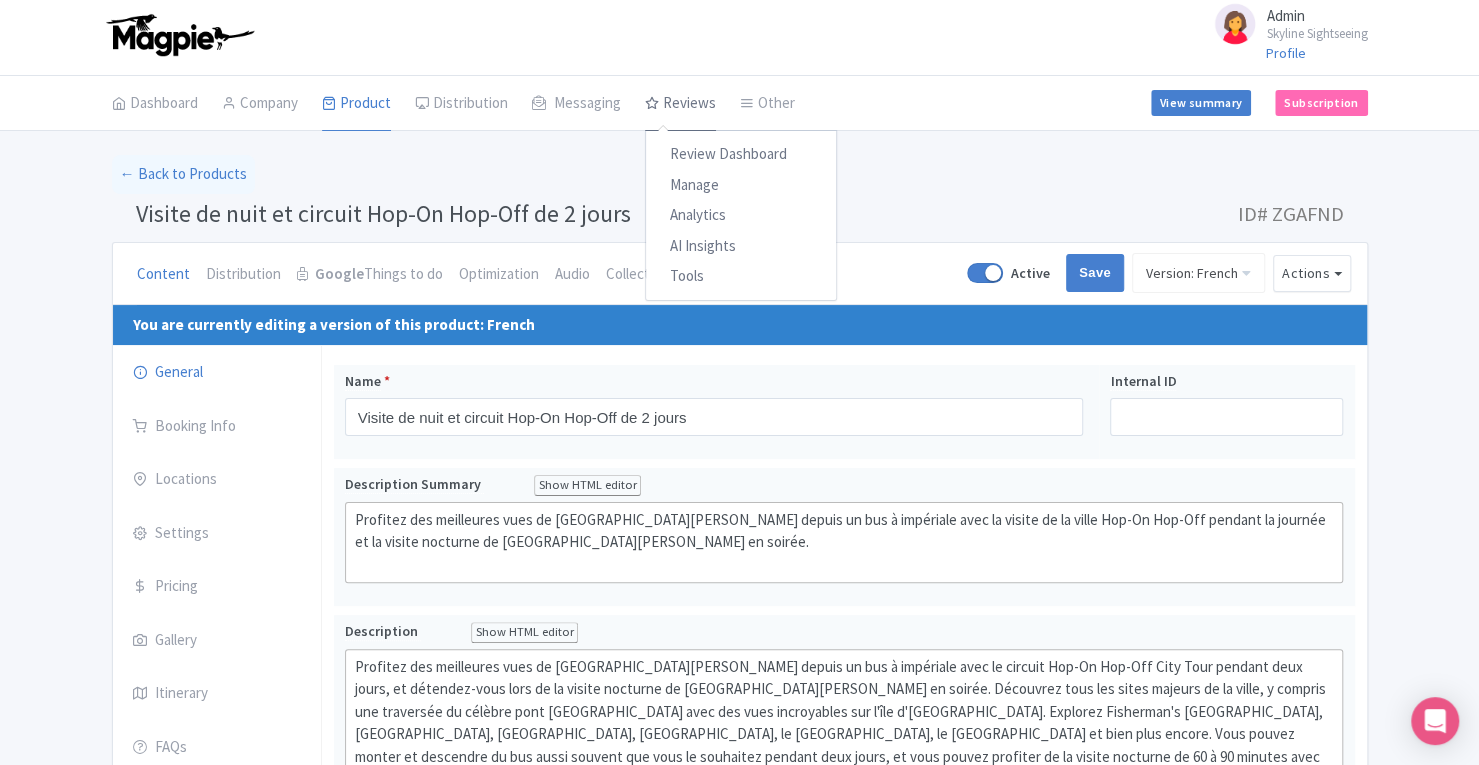 click on "Reviews" at bounding box center [680, 104] 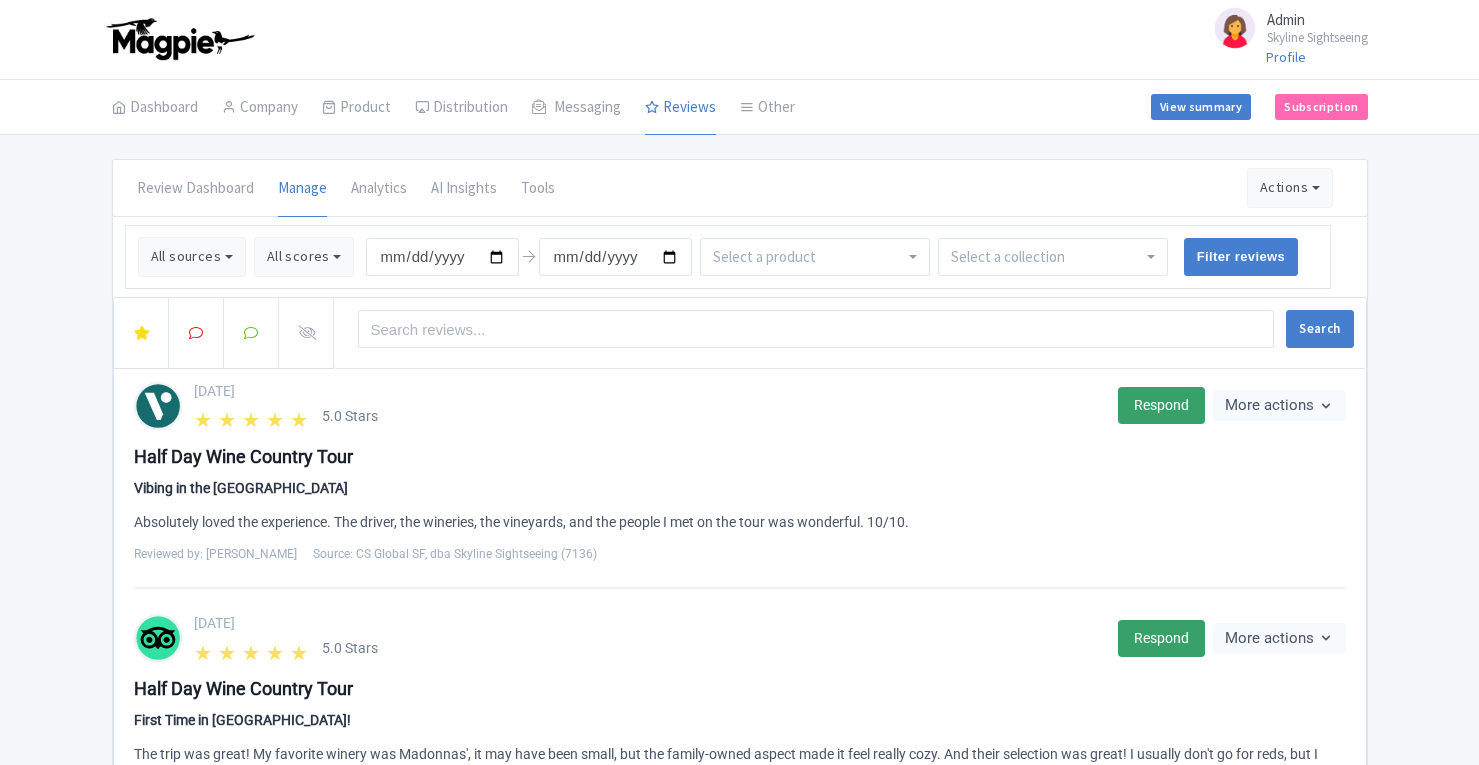 scroll, scrollTop: 0, scrollLeft: 0, axis: both 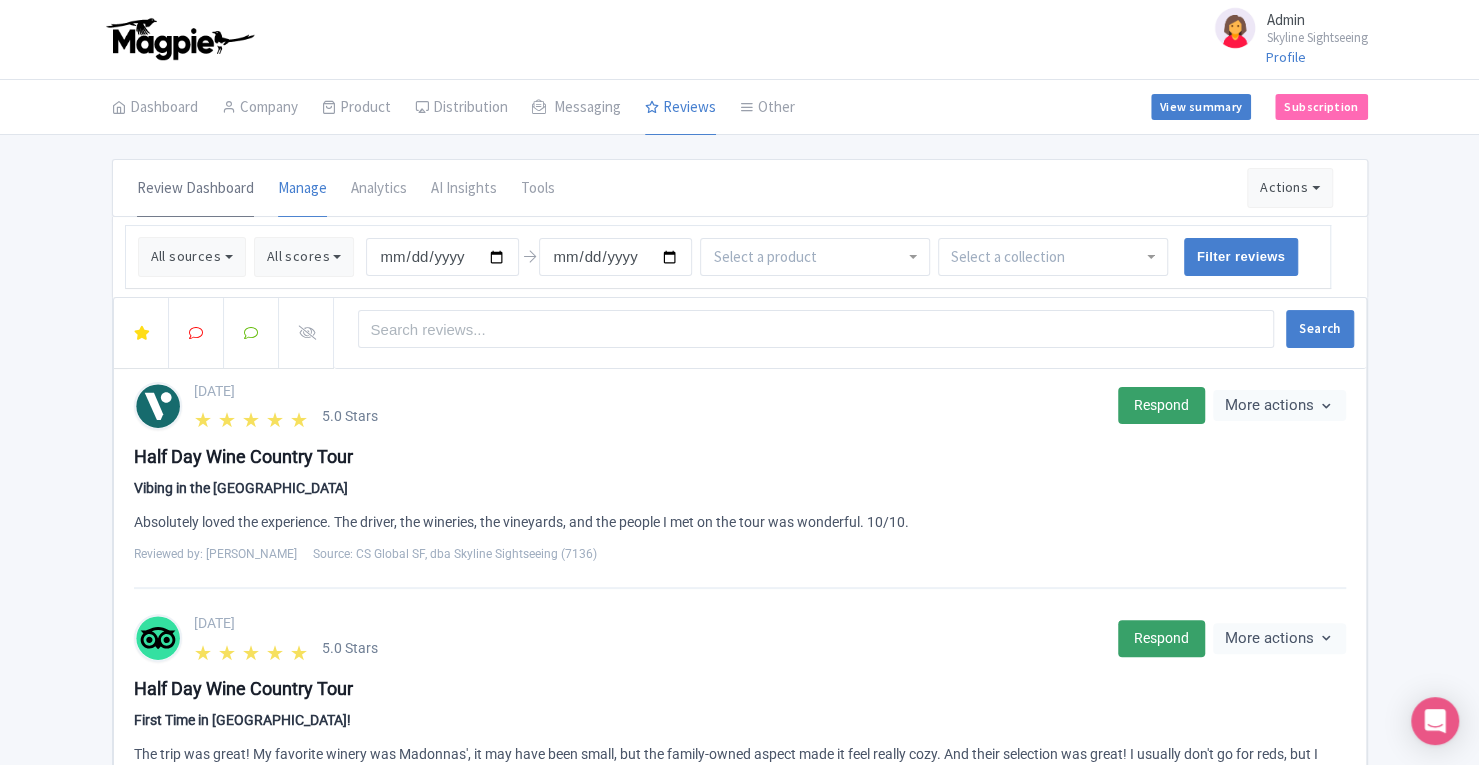 click on "Review Dashboard" at bounding box center [195, 189] 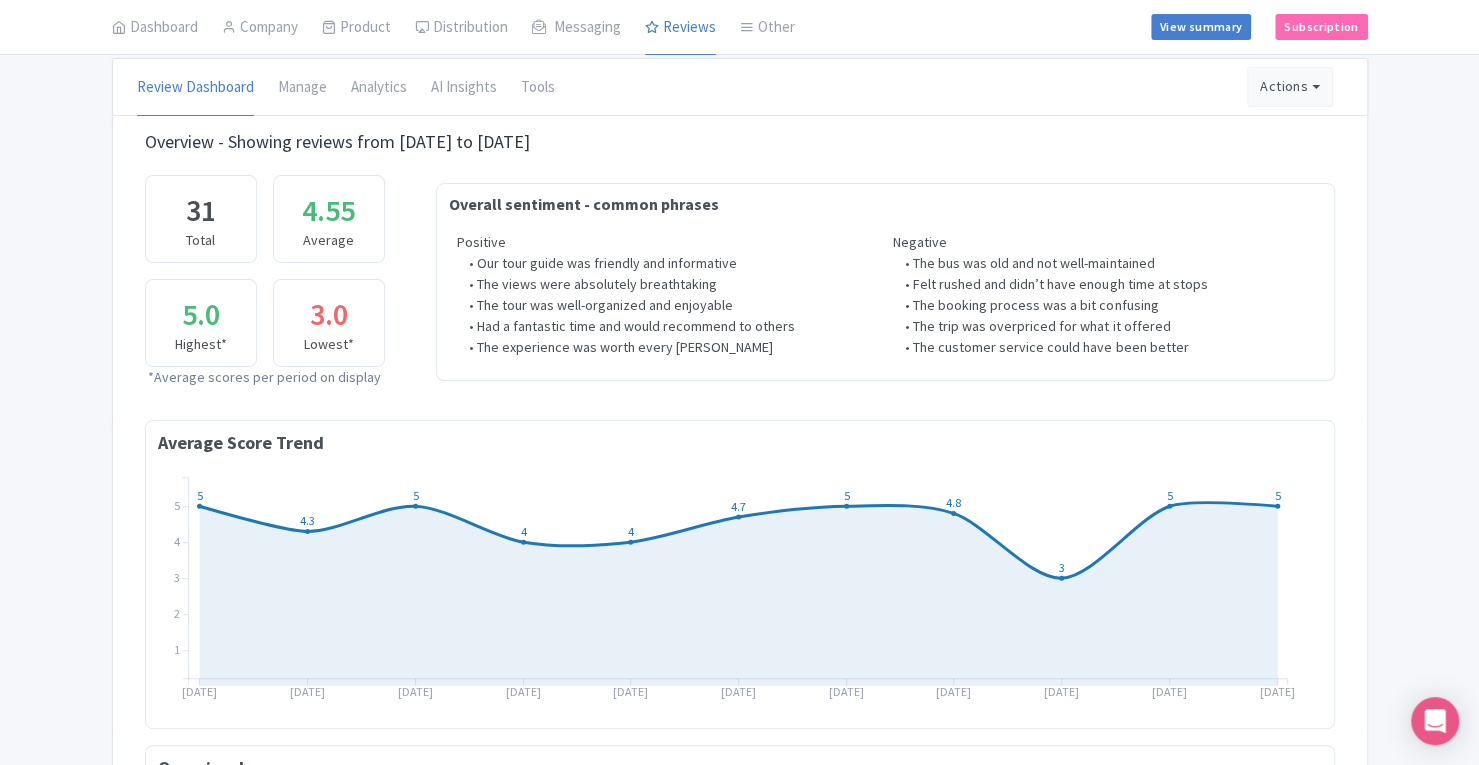 scroll, scrollTop: 162, scrollLeft: 0, axis: vertical 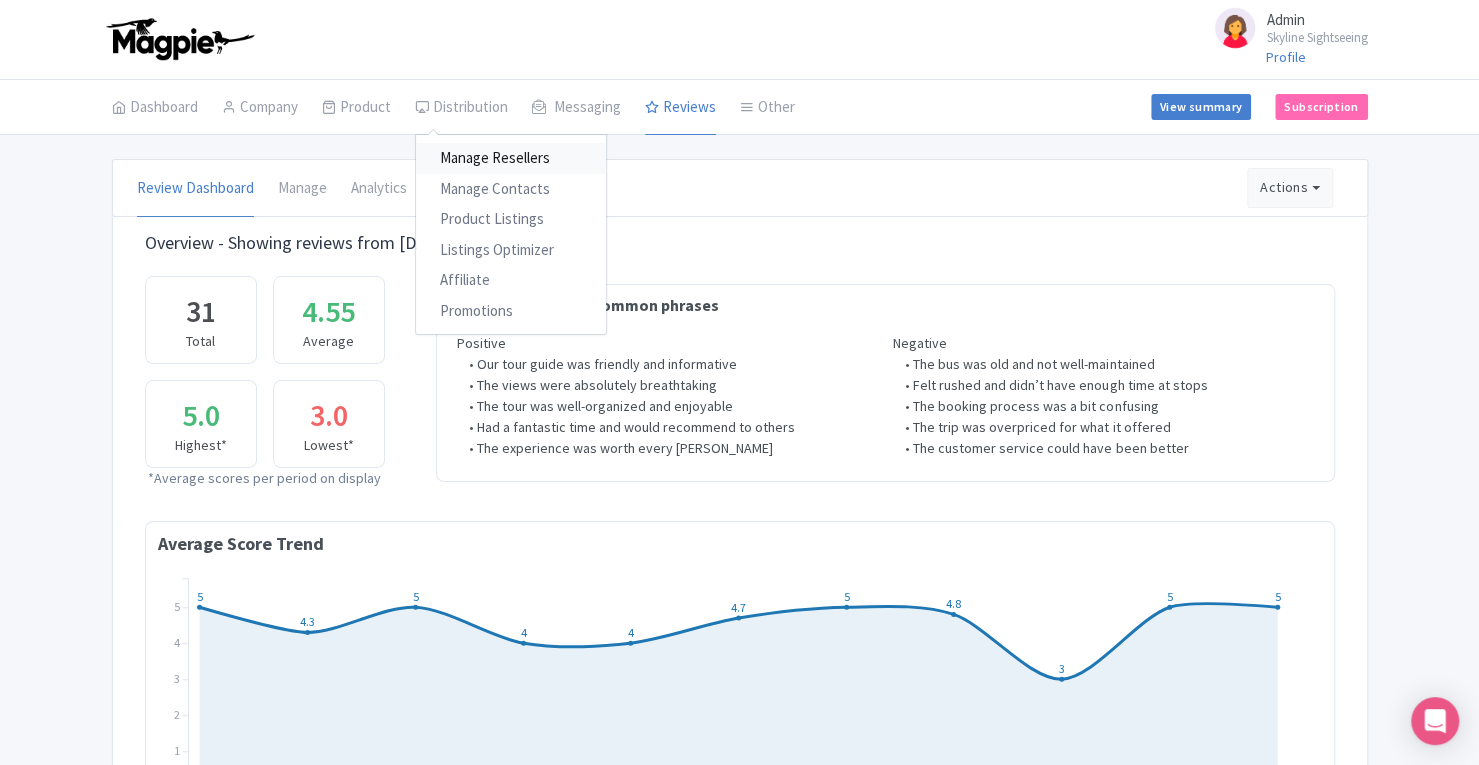 click on "Manage Resellers" at bounding box center (511, 158) 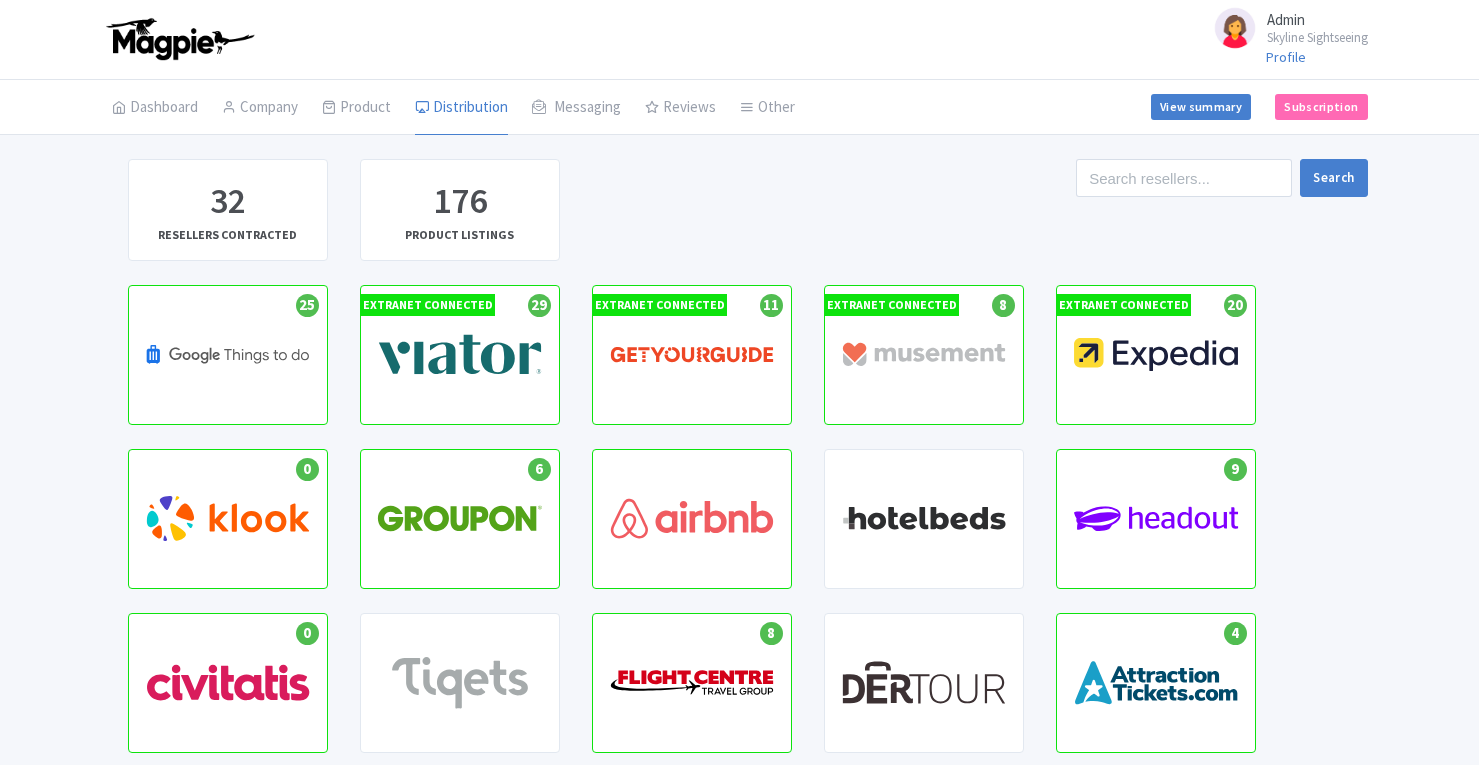 scroll, scrollTop: 0, scrollLeft: 0, axis: both 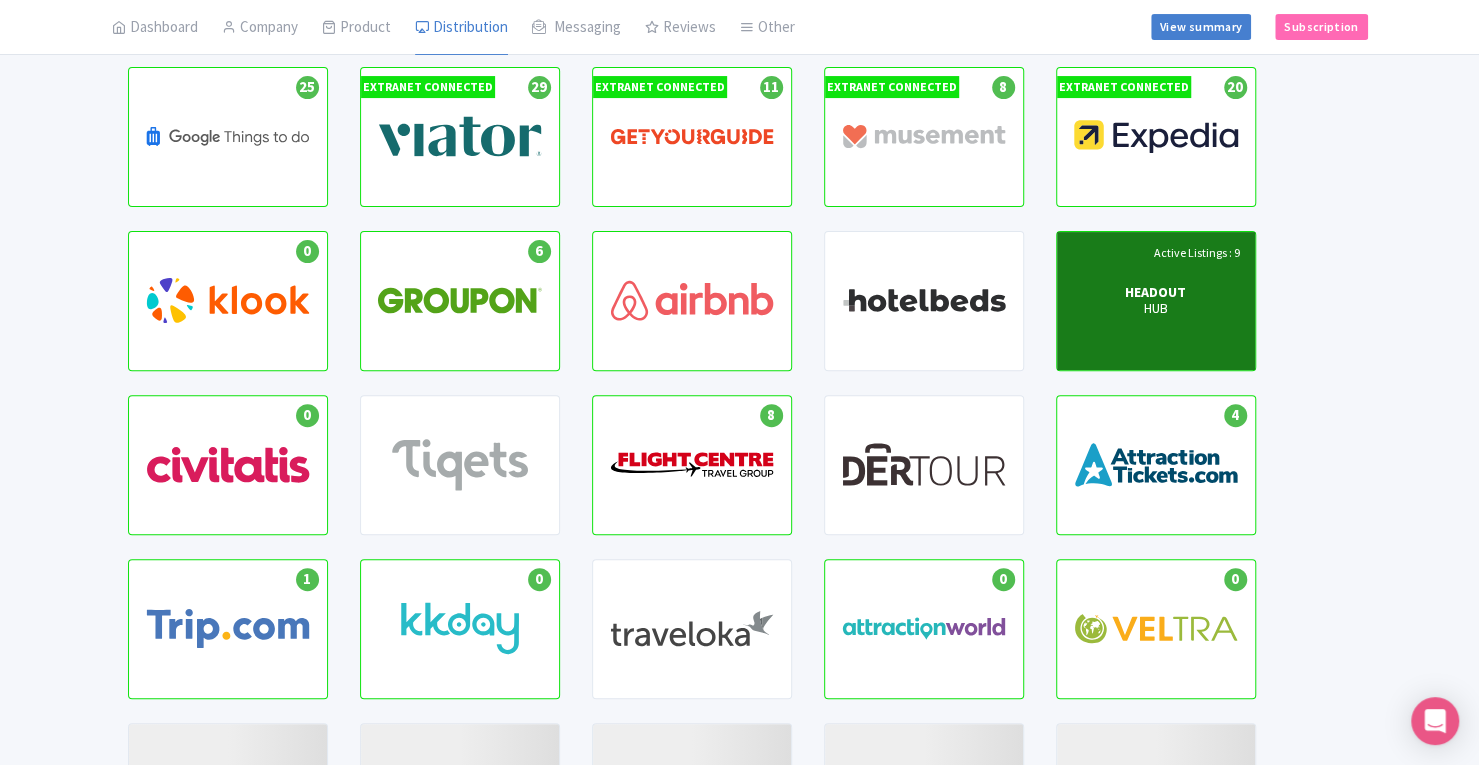 click on "Active Listings : 9
HEADOUT
HUB" at bounding box center (1156, 301) 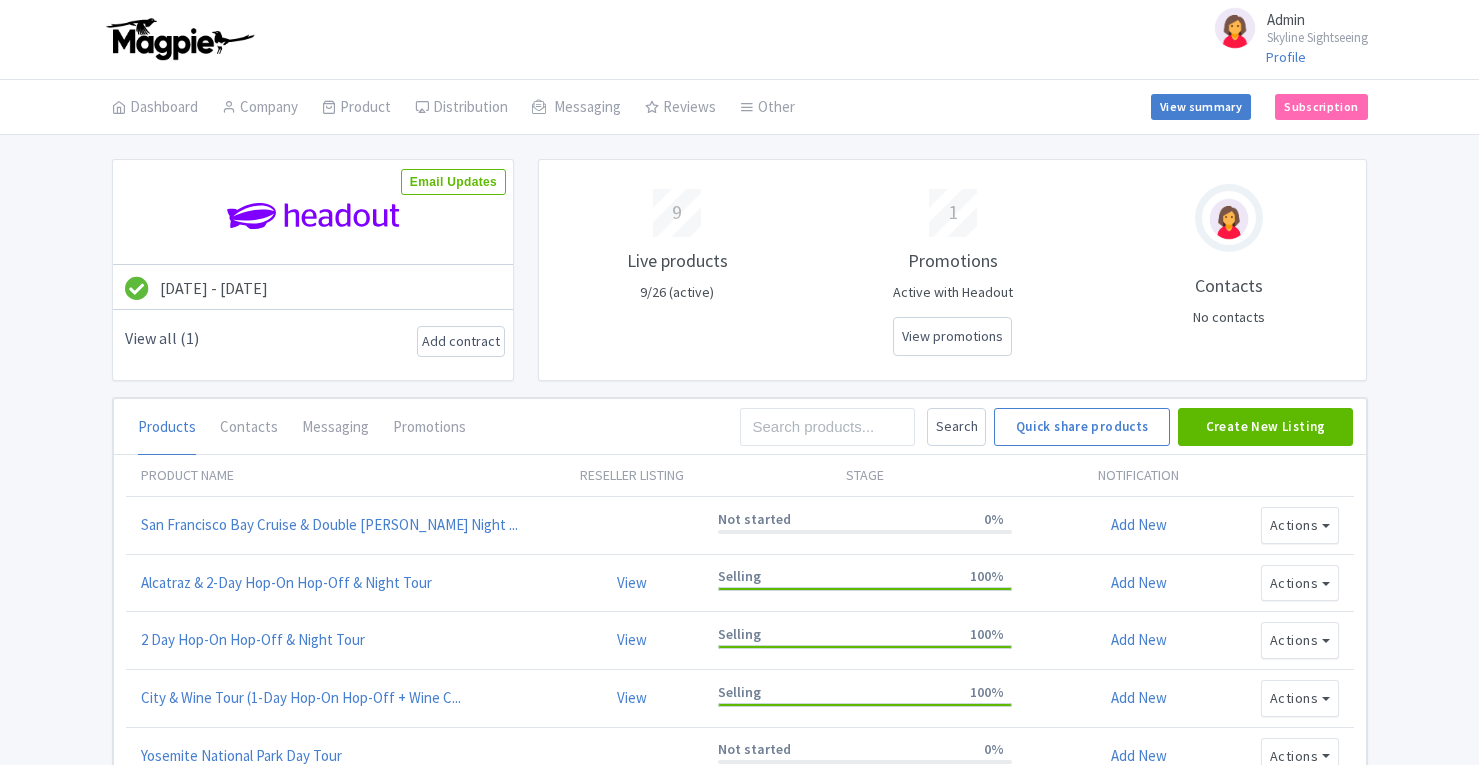 scroll, scrollTop: 0, scrollLeft: 0, axis: both 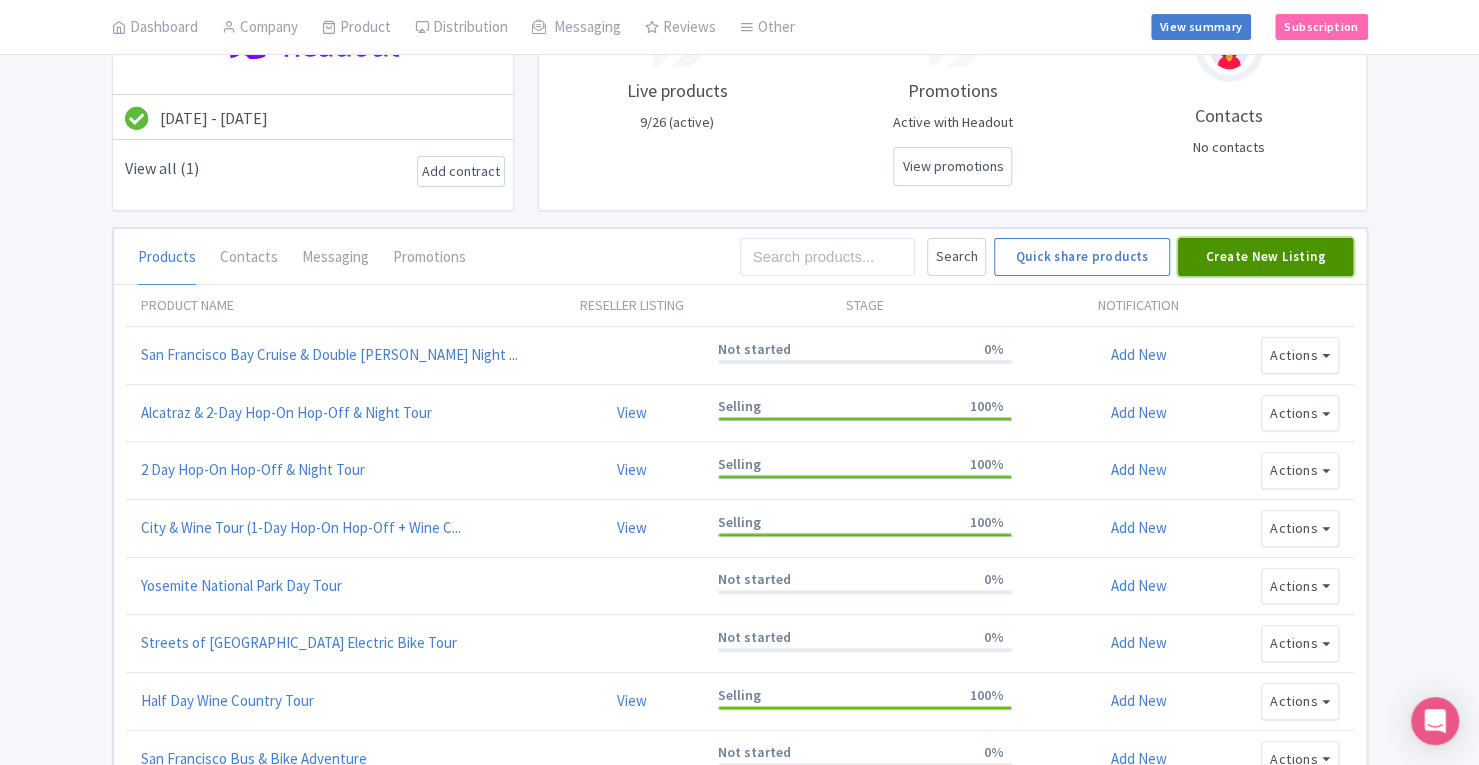 click on "Create New Listing" at bounding box center [1266, 257] 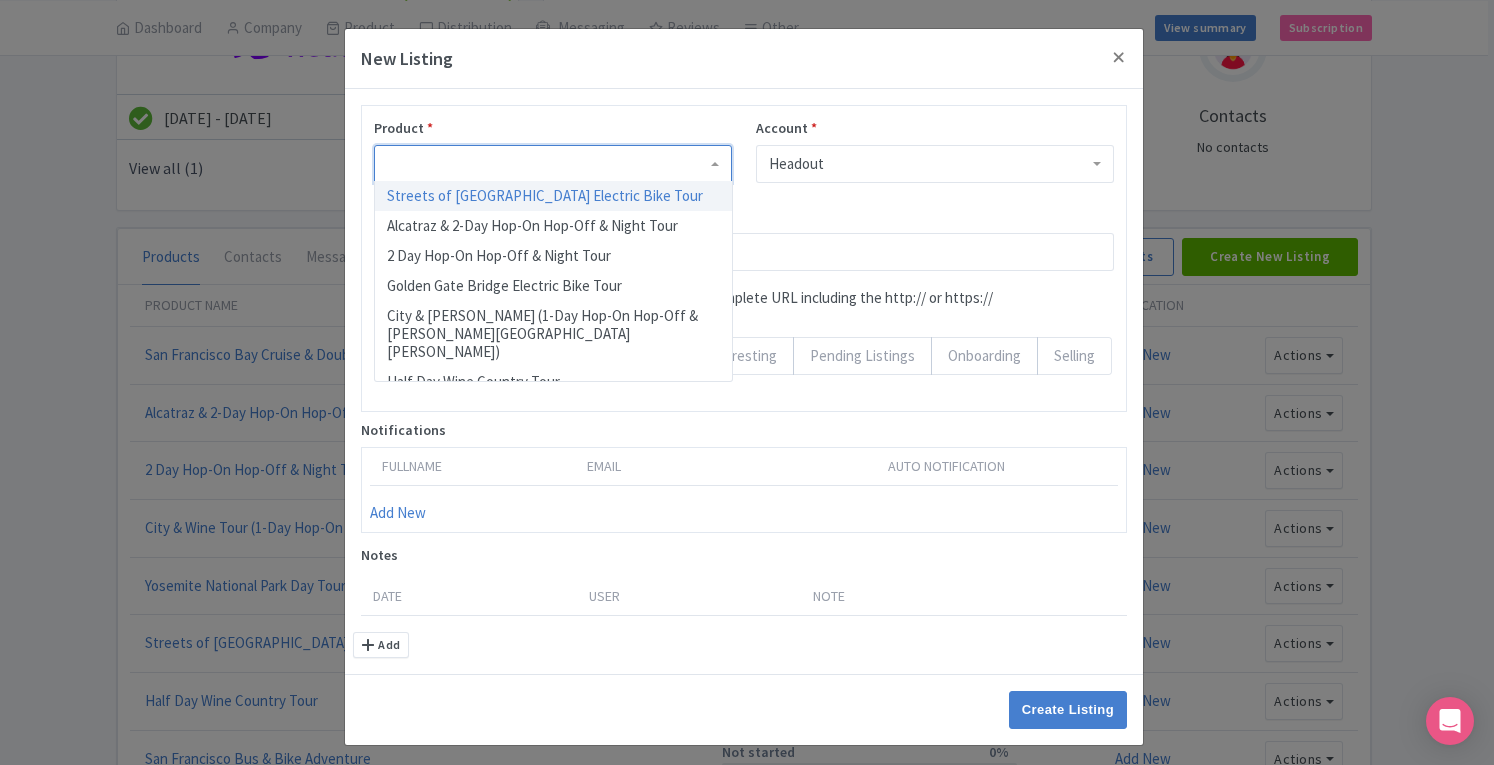 click at bounding box center [553, 164] 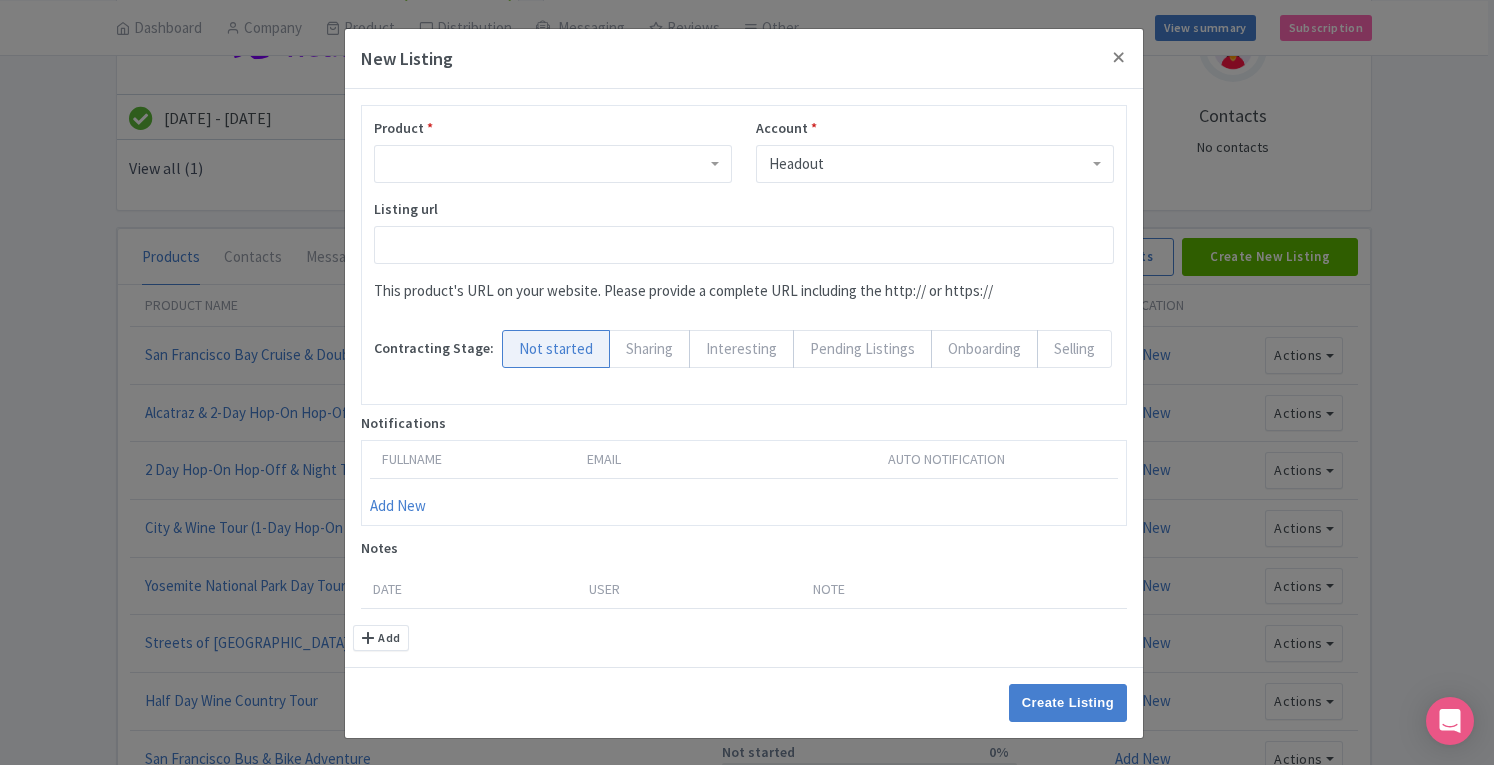 click on "Product   * Streets of San Francisco Electric Bike Tour Alcatraz & 2-Day Hop-On Hop-Off & Night Tour 2 Day Hop-On Hop-Off & Night Tour Golden Gate Bridge Electric Bike Tour City & Woods (1-Day Hop-On Hop-Off & Muir Woods) Half Day Wine Country Tour San Francisco Bus & Bike Adventure 2 Day Hop-On Hop-Off Tour 1 Day Hop-On Hop-Off Tour Monterey & Carmel Tour San Francisco Bus & Boat & Bike Adventure Full Day Wine Country Tour San Francisco Night Tour San Francisco Bus & Boat Adventure Muir Woods & Sausalito Tour Woods & Wine Tour City & Wine Tour (1-Day Hop-On Hop-Off + Wine Country) Yosemite National Park Day Tour San Francisco Bay Cruise & Double Decker Night Tour
Account   * Headout Headout
Listing url
This product's URL on your website. Please provide a complete URL including the http:// or https://
Default
Contracting Stage:
Not started
Sharing
Interesting
Pending Listings
Onboarding
Selling" at bounding box center [744, 378] 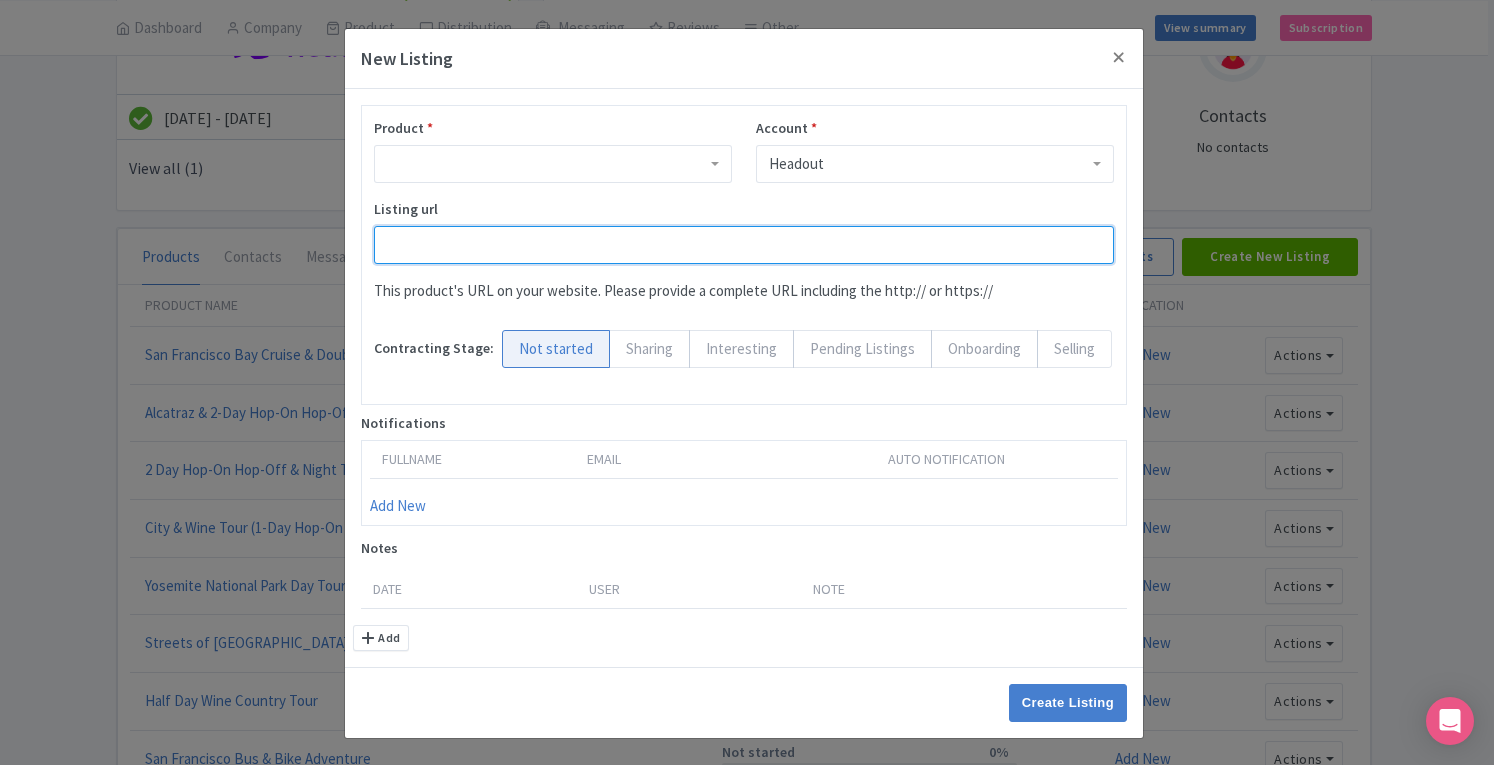click on "Listing url" at bounding box center [744, 245] 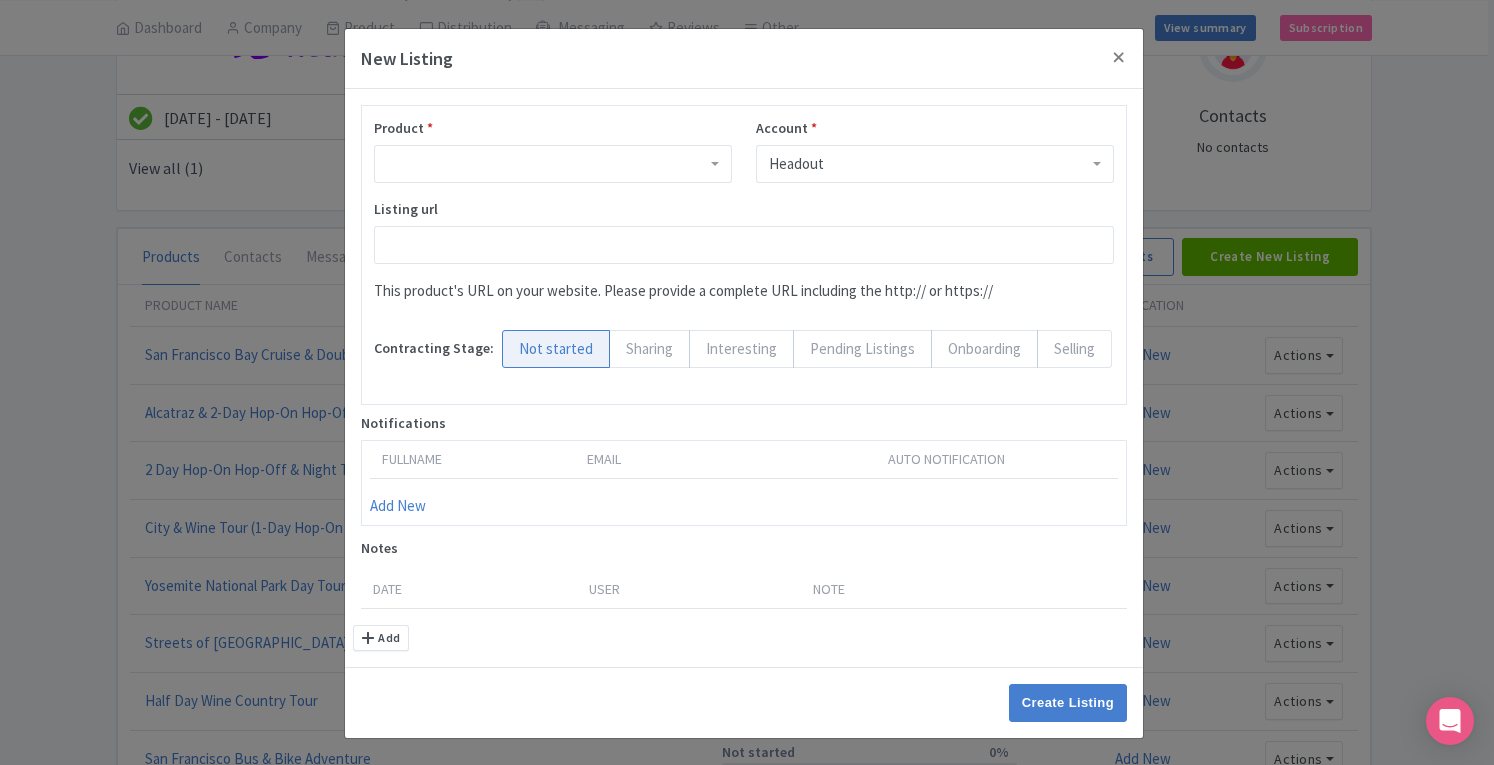 click on "Account   * Headout Headout" at bounding box center (935, 158) 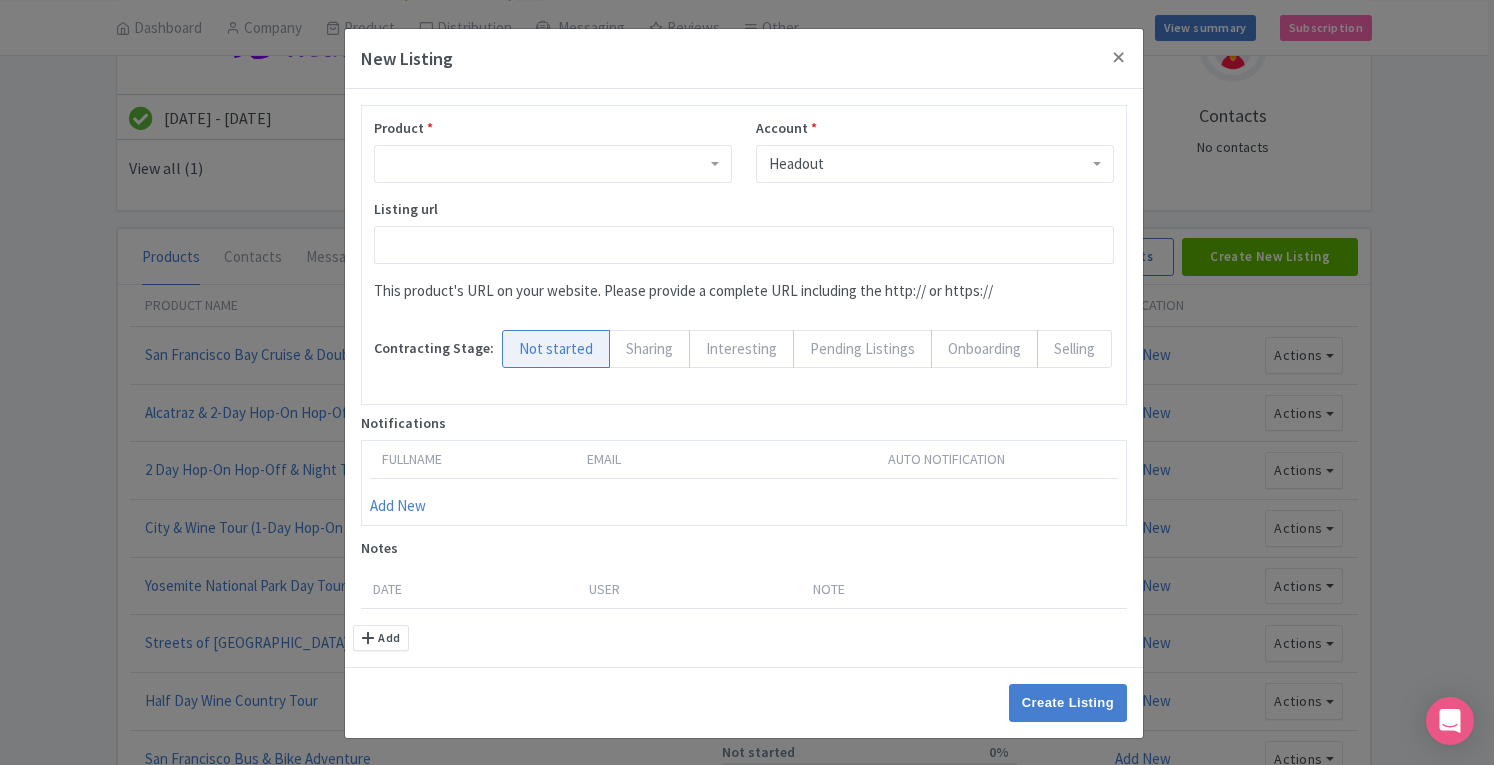 click on "Sharing" at bounding box center (649, 349) 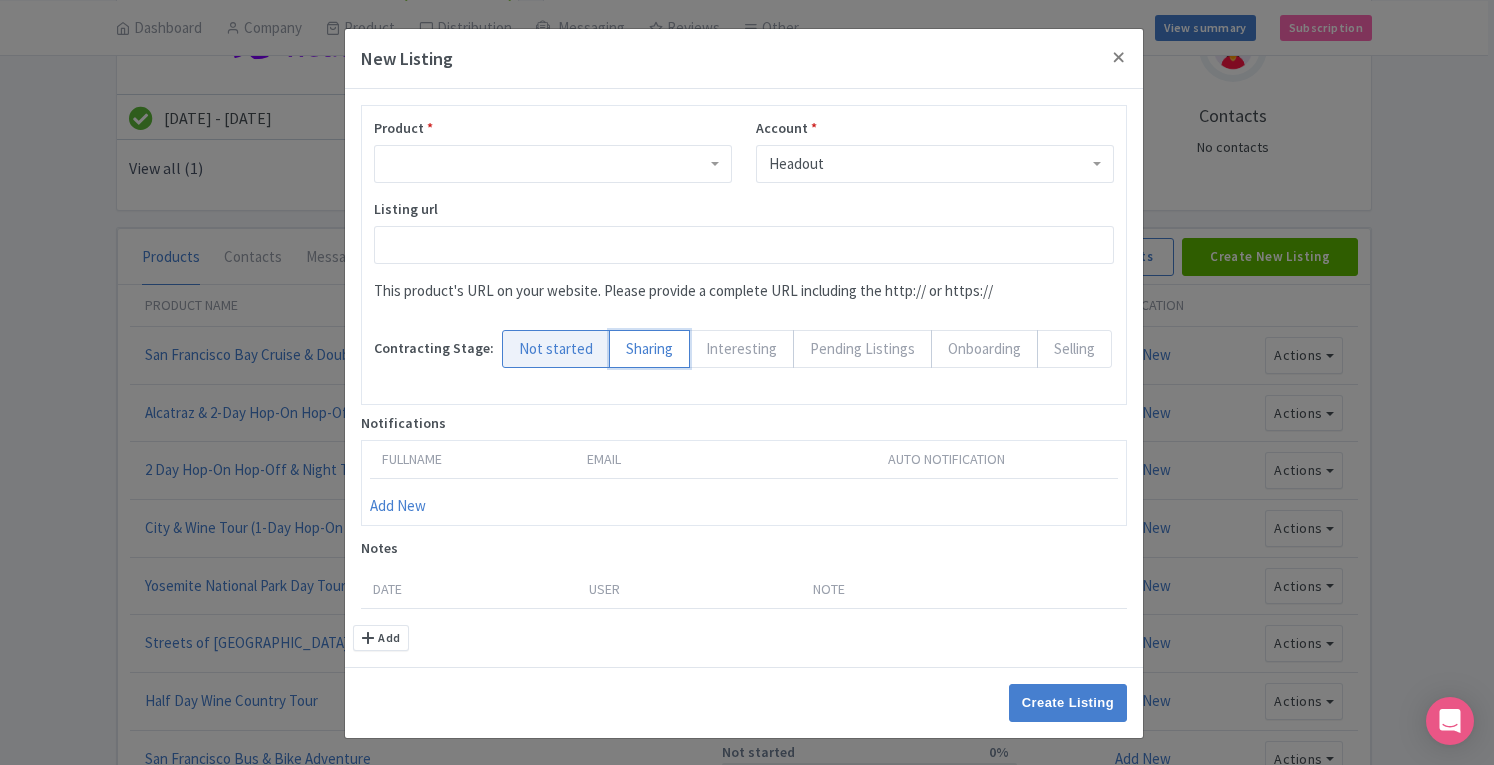 radio on "true" 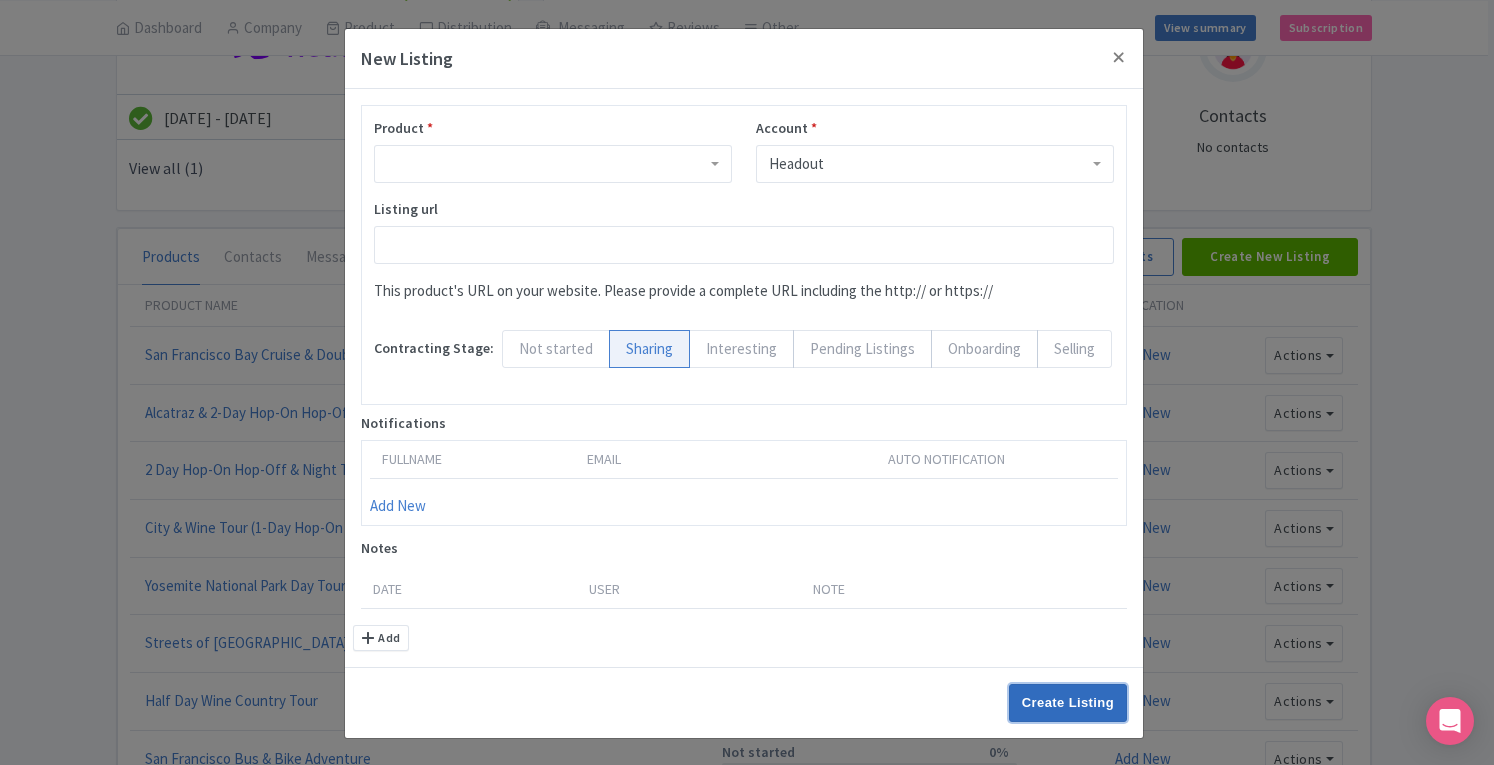 click on "Create Listing" at bounding box center (1068, 703) 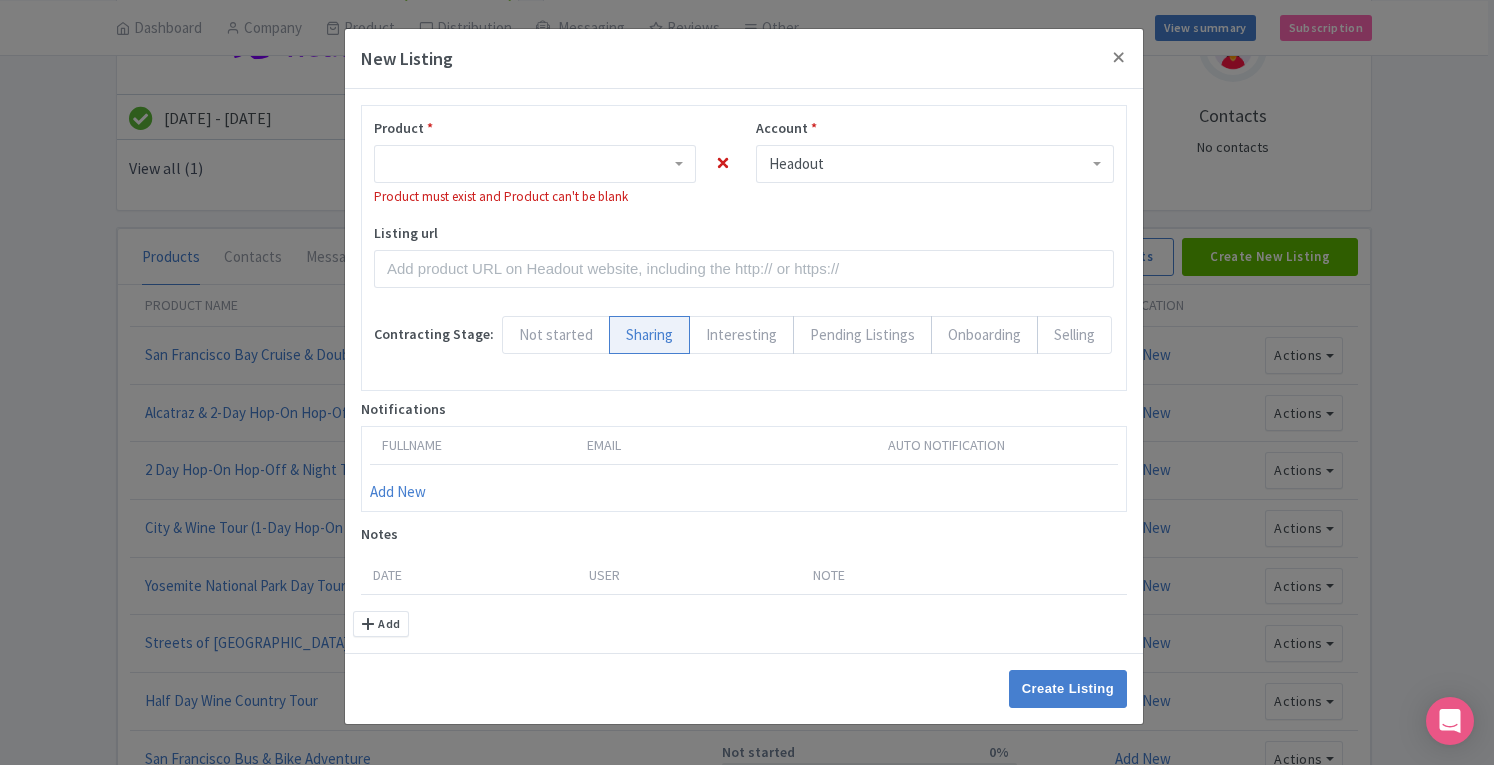 click at bounding box center (535, 164) 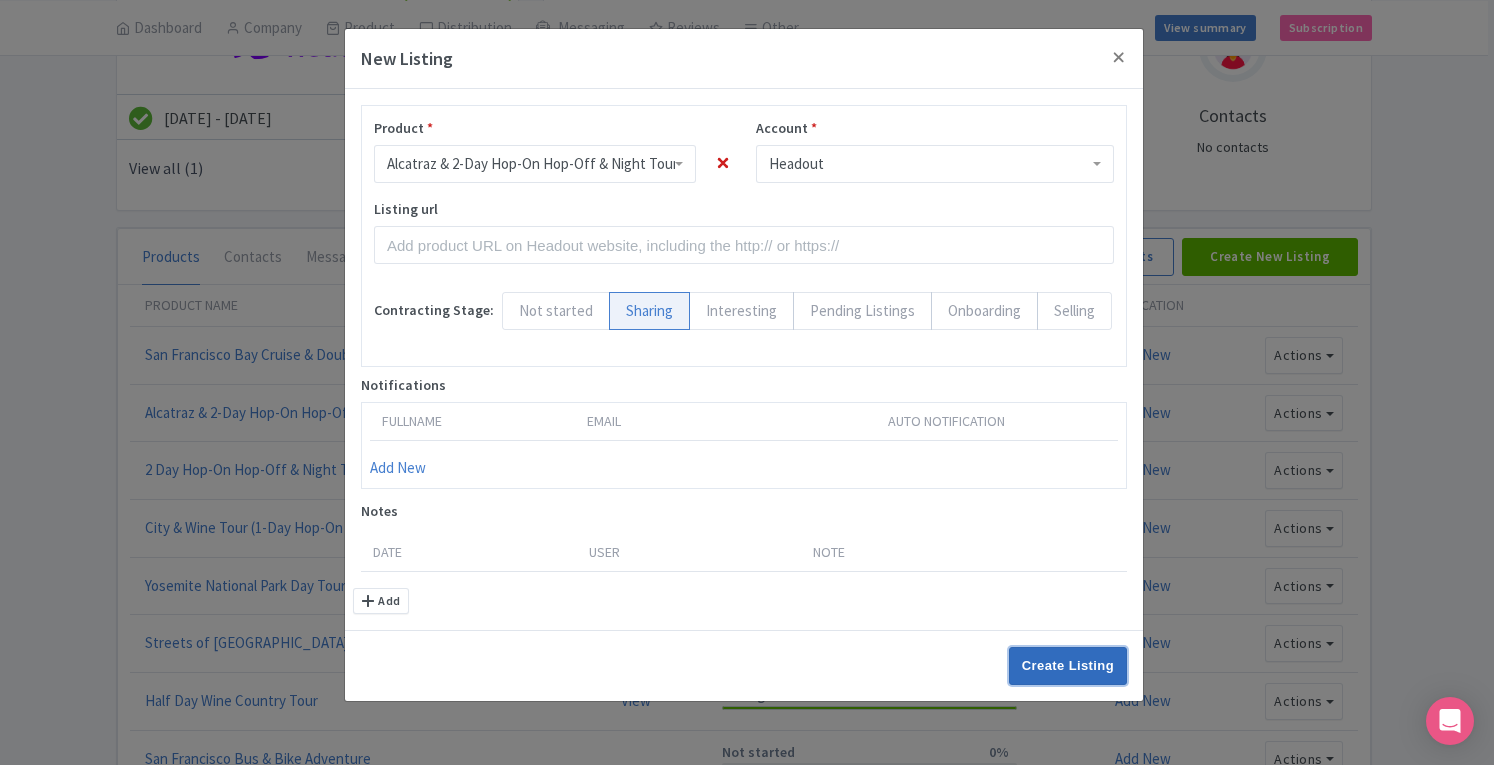 click on "Create Listing" at bounding box center [1068, 666] 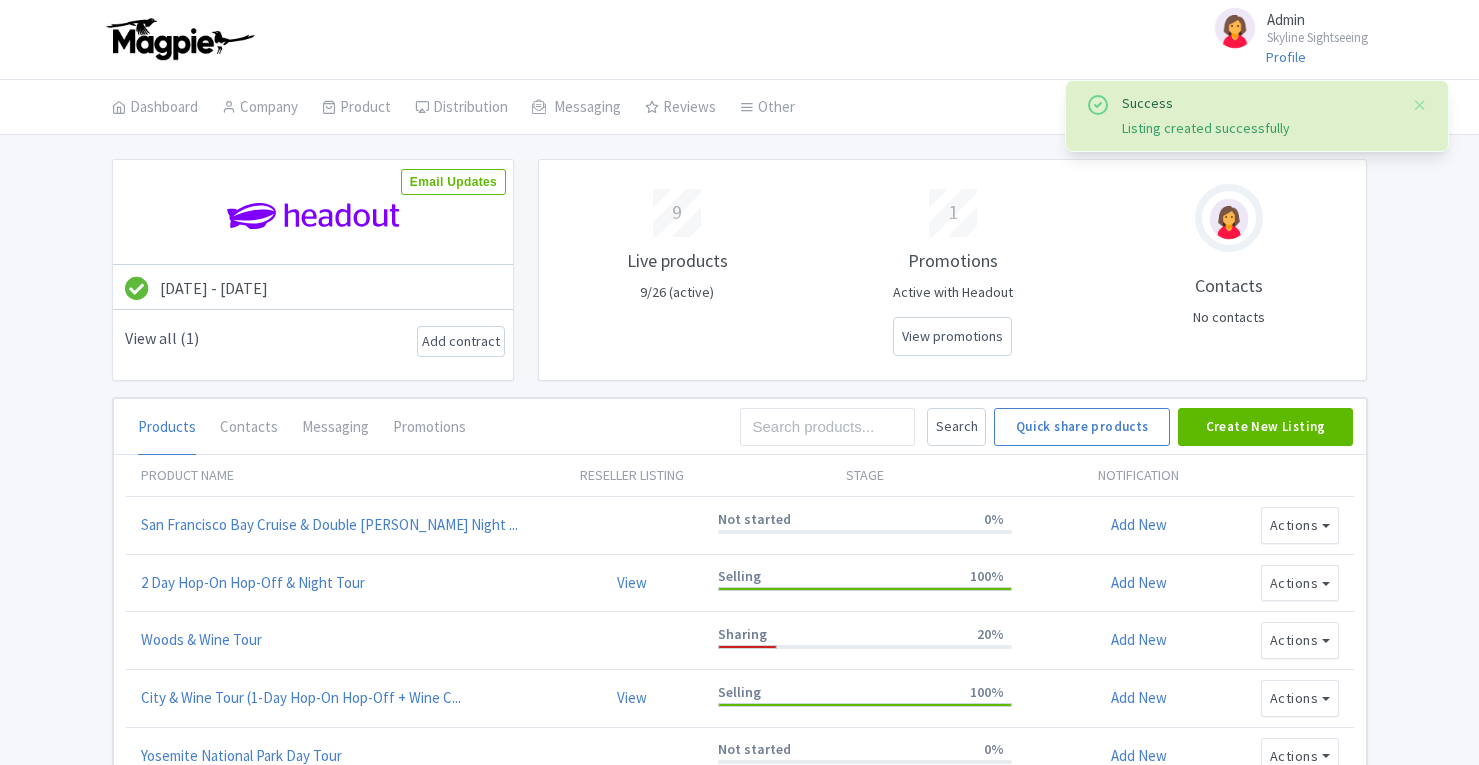 scroll, scrollTop: 0, scrollLeft: 0, axis: both 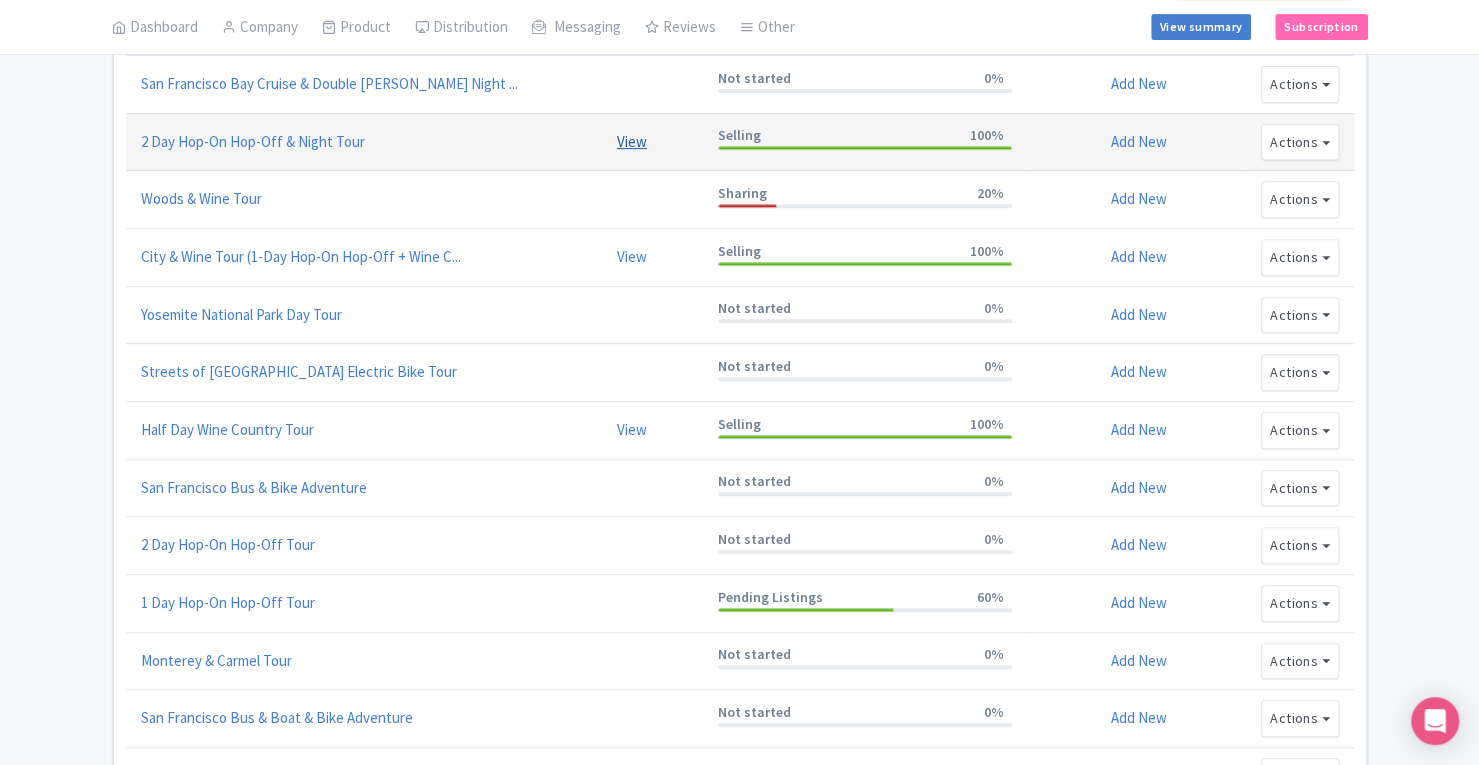click on "View" at bounding box center [632, 141] 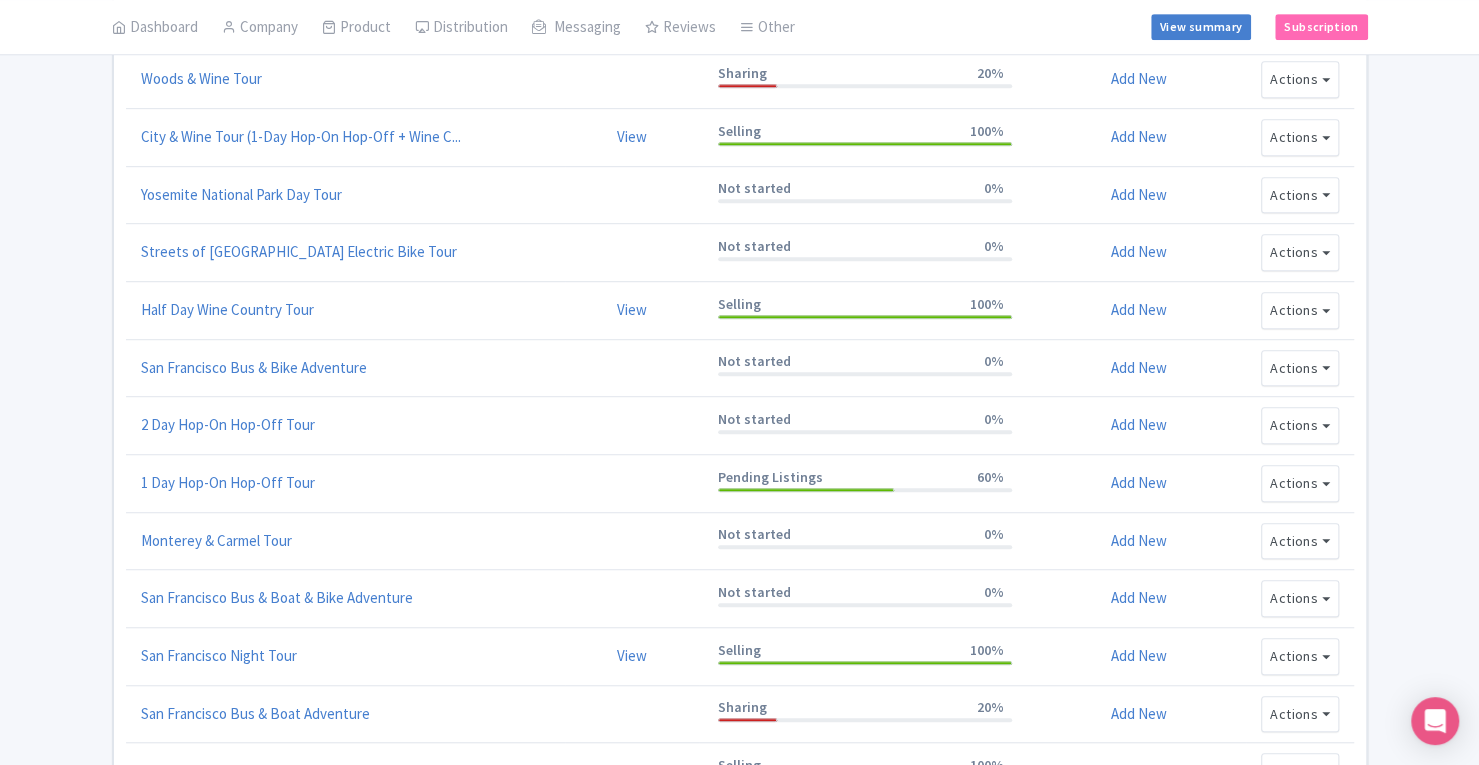 scroll, scrollTop: 563, scrollLeft: 0, axis: vertical 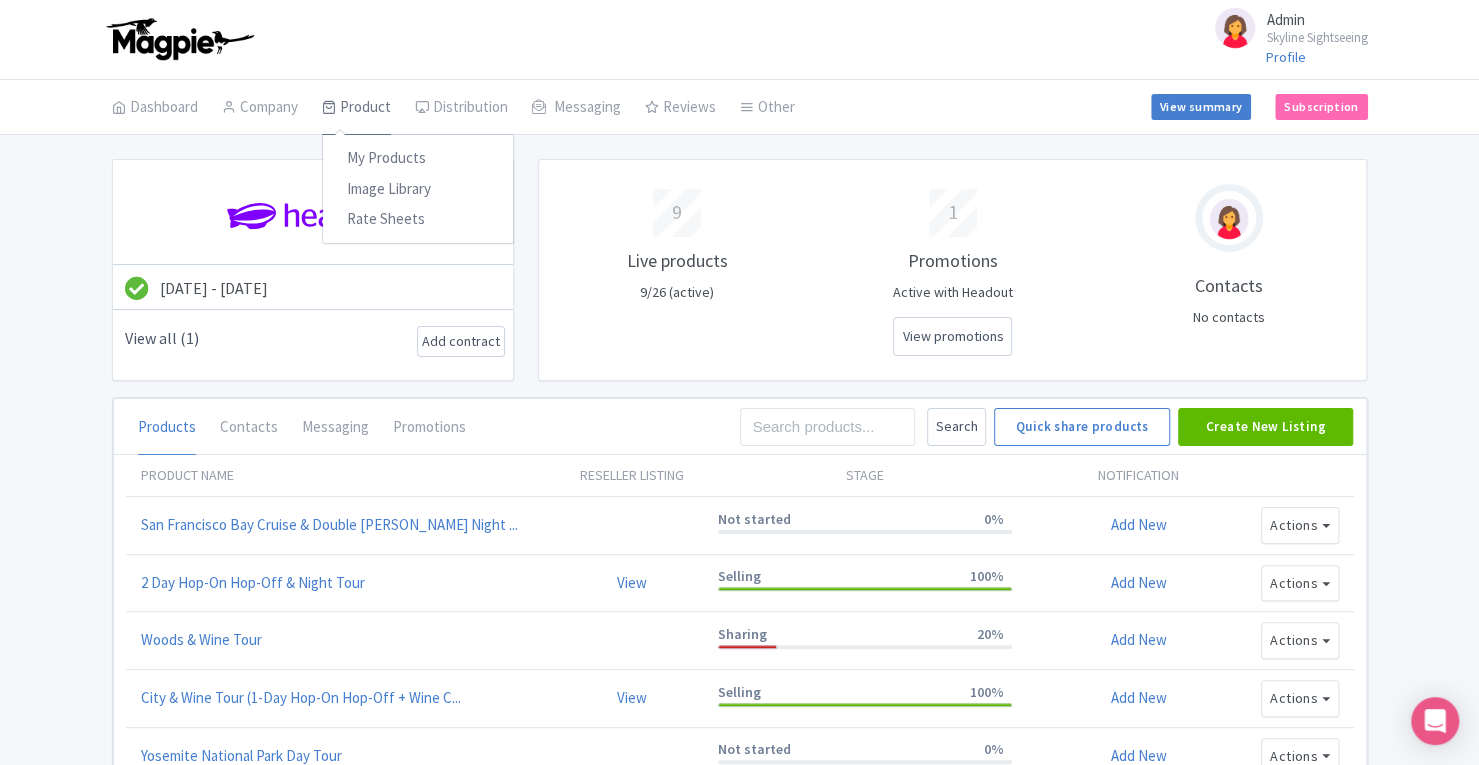 click on "Product" at bounding box center (356, 108) 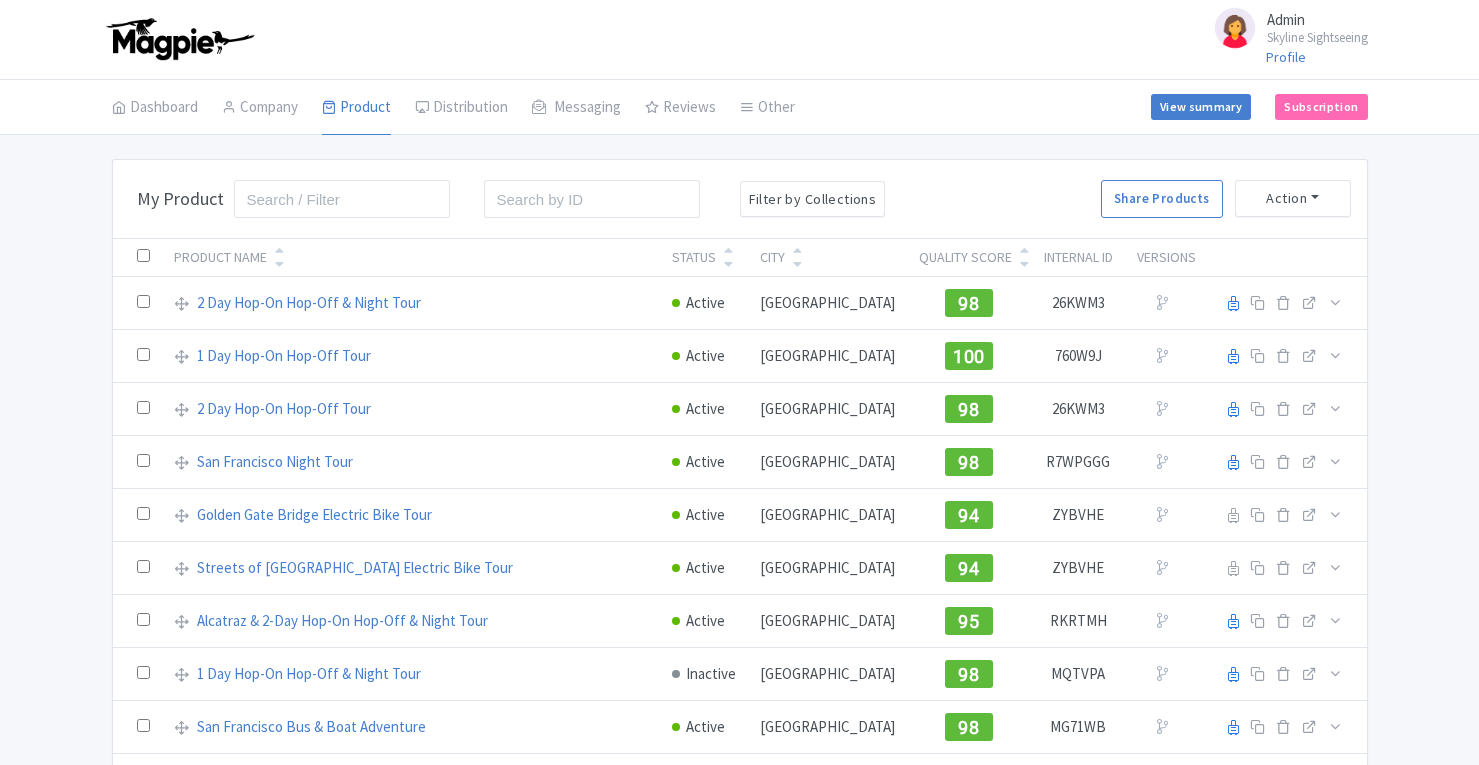 scroll, scrollTop: 0, scrollLeft: 0, axis: both 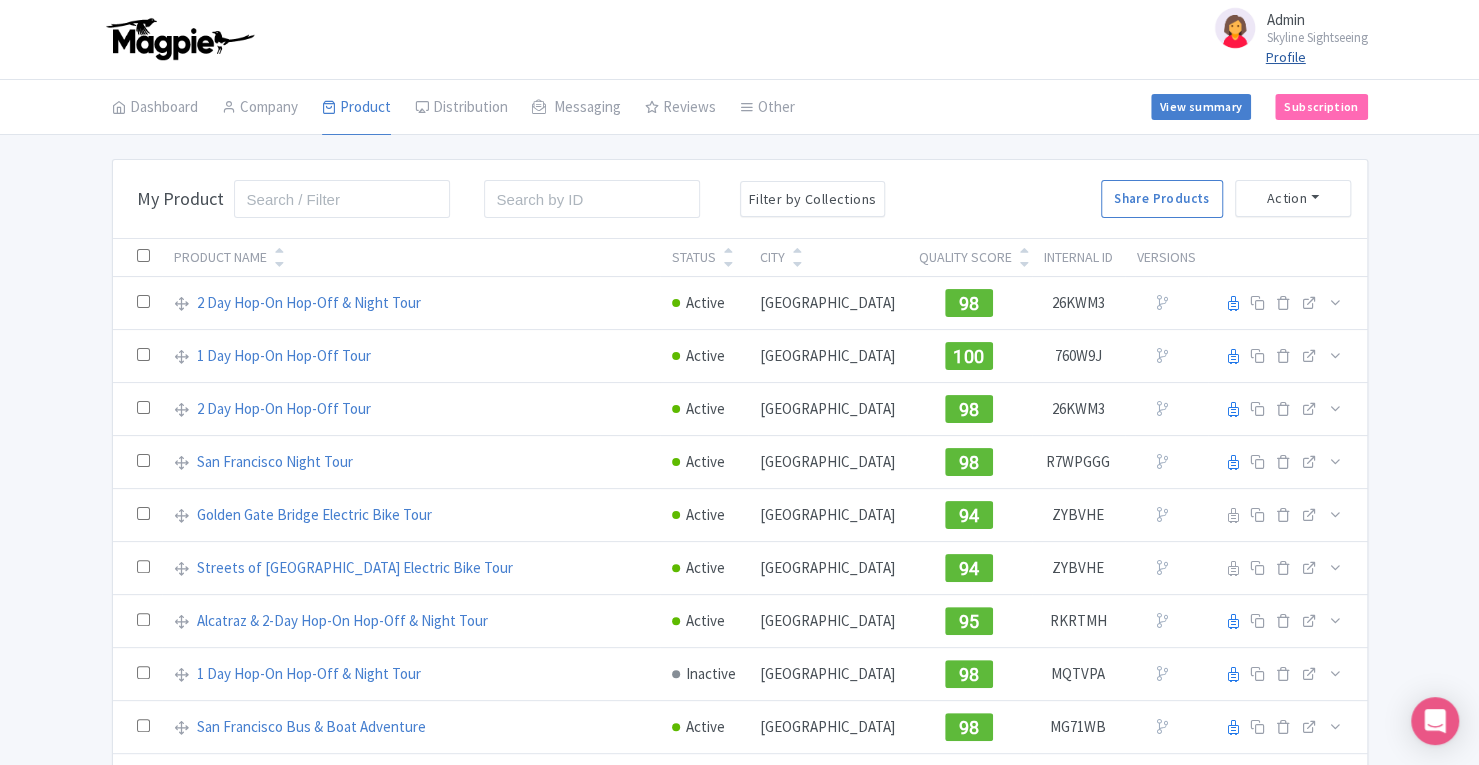 click on "Profile" at bounding box center (1286, 57) 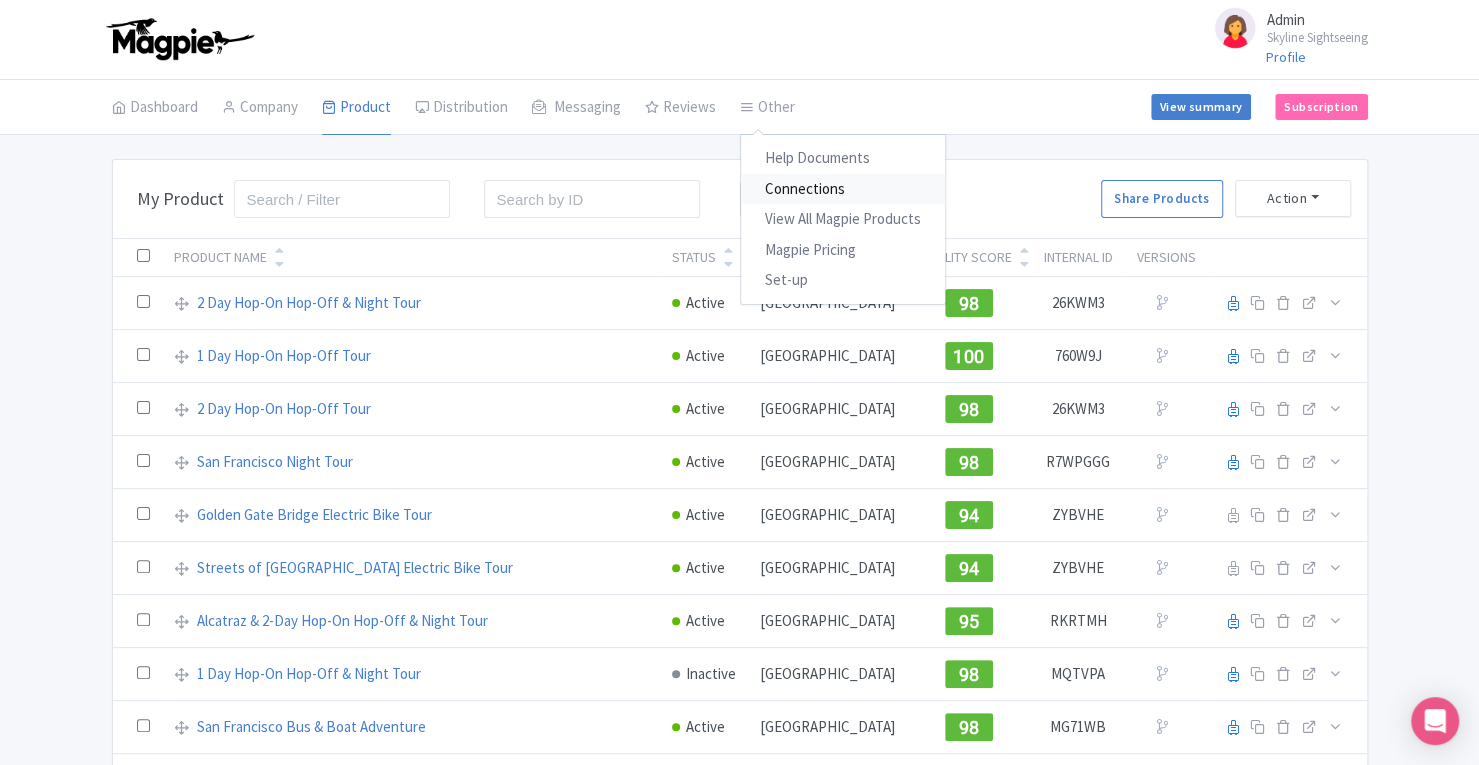 click on "Connections" at bounding box center (843, 189) 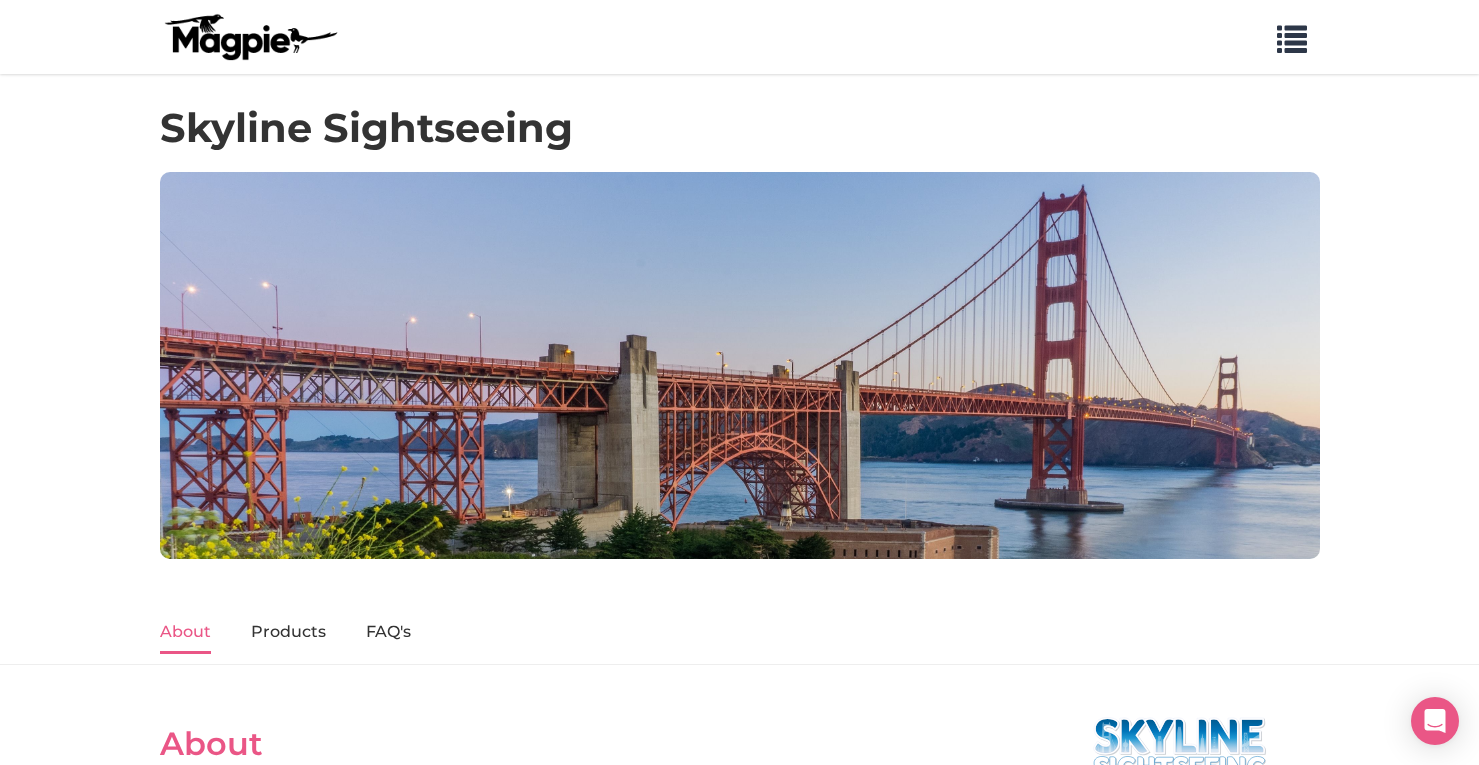 scroll, scrollTop: 0, scrollLeft: 0, axis: both 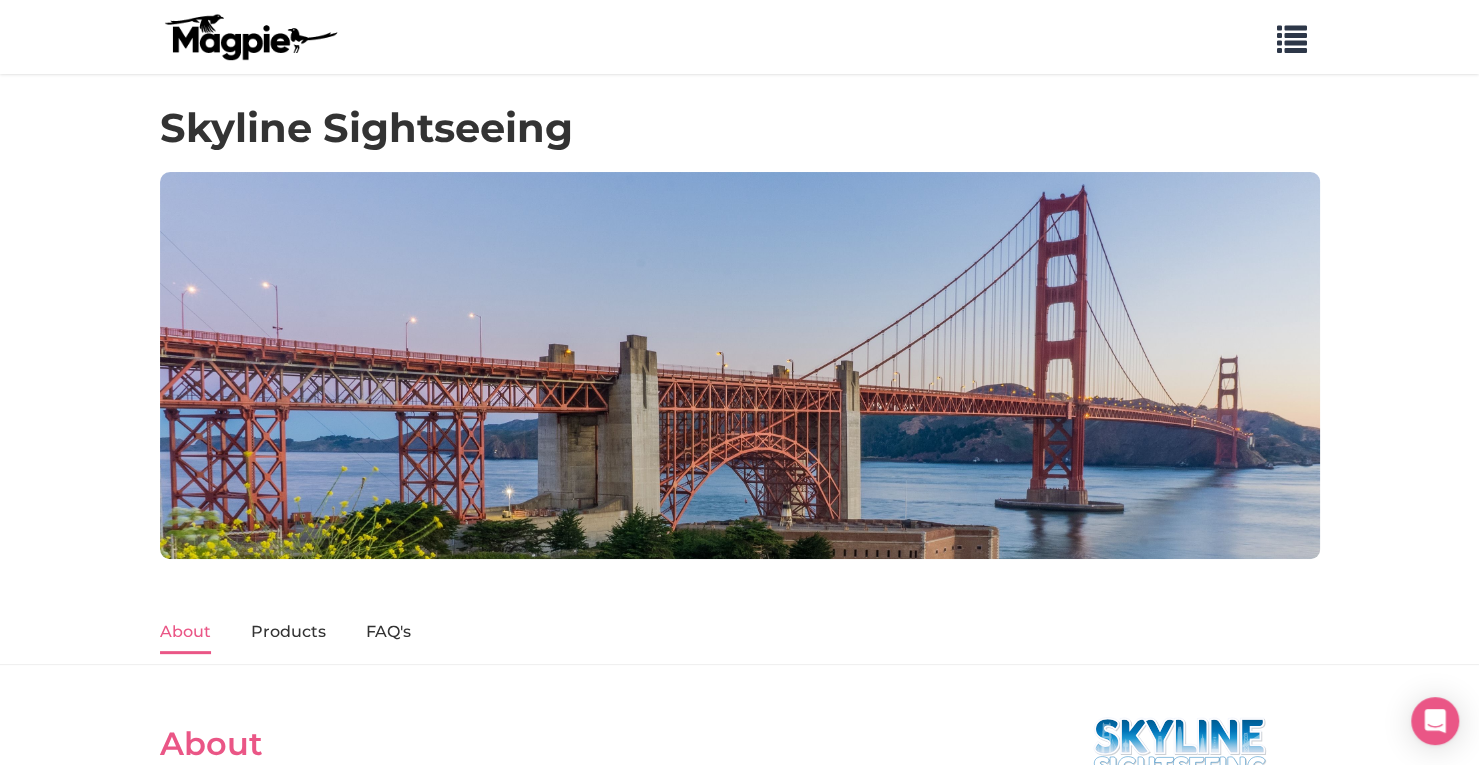 click on "Problems we solve
Products
Content Management and Distribution
Magpie for Resellers
Magpie Promotes
Pricing
Resources
Work with resellers
Customer Support
Our Story
API Documentation
Blog
My List
0
Login
Get a demo
Sign Up Free" at bounding box center [740, 37] 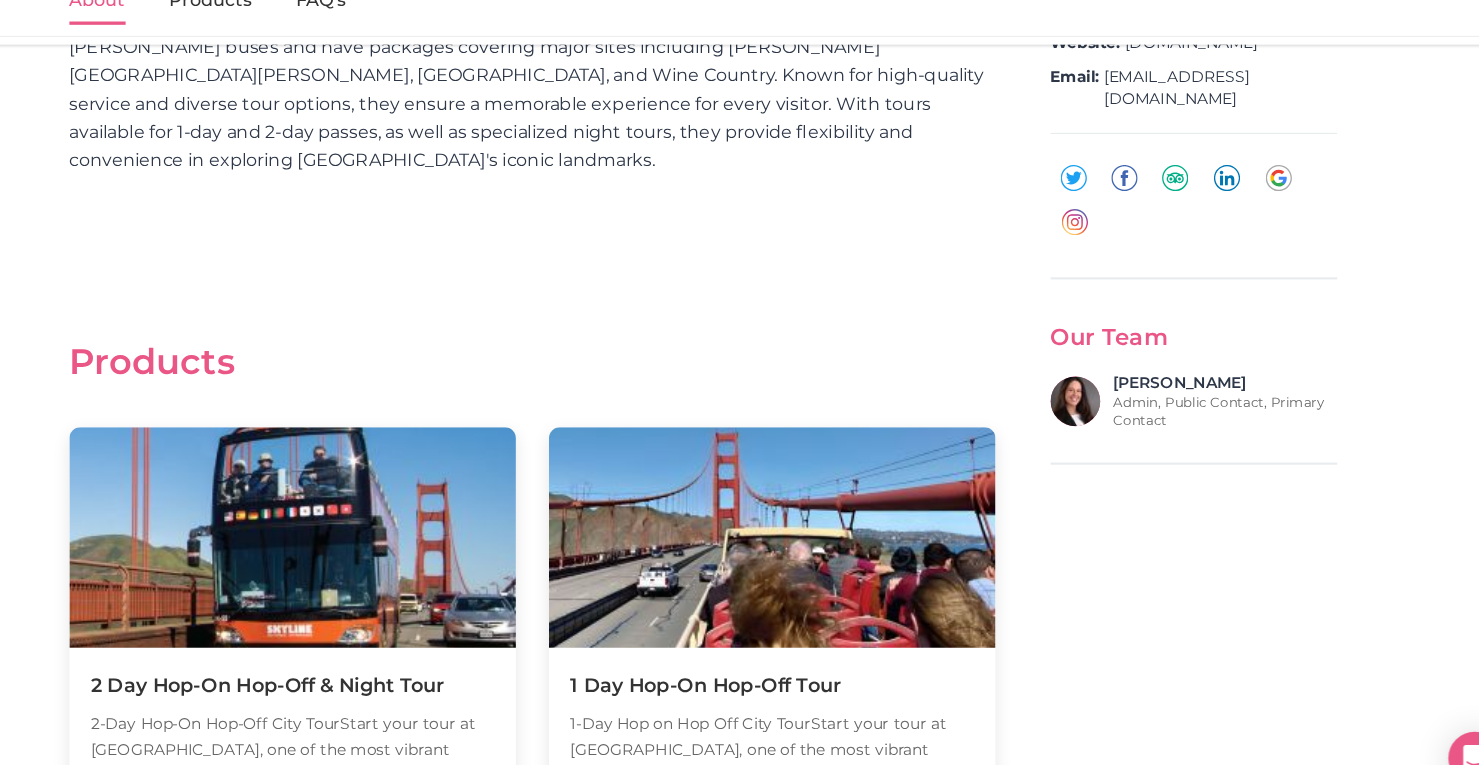 scroll, scrollTop: 791, scrollLeft: 0, axis: vertical 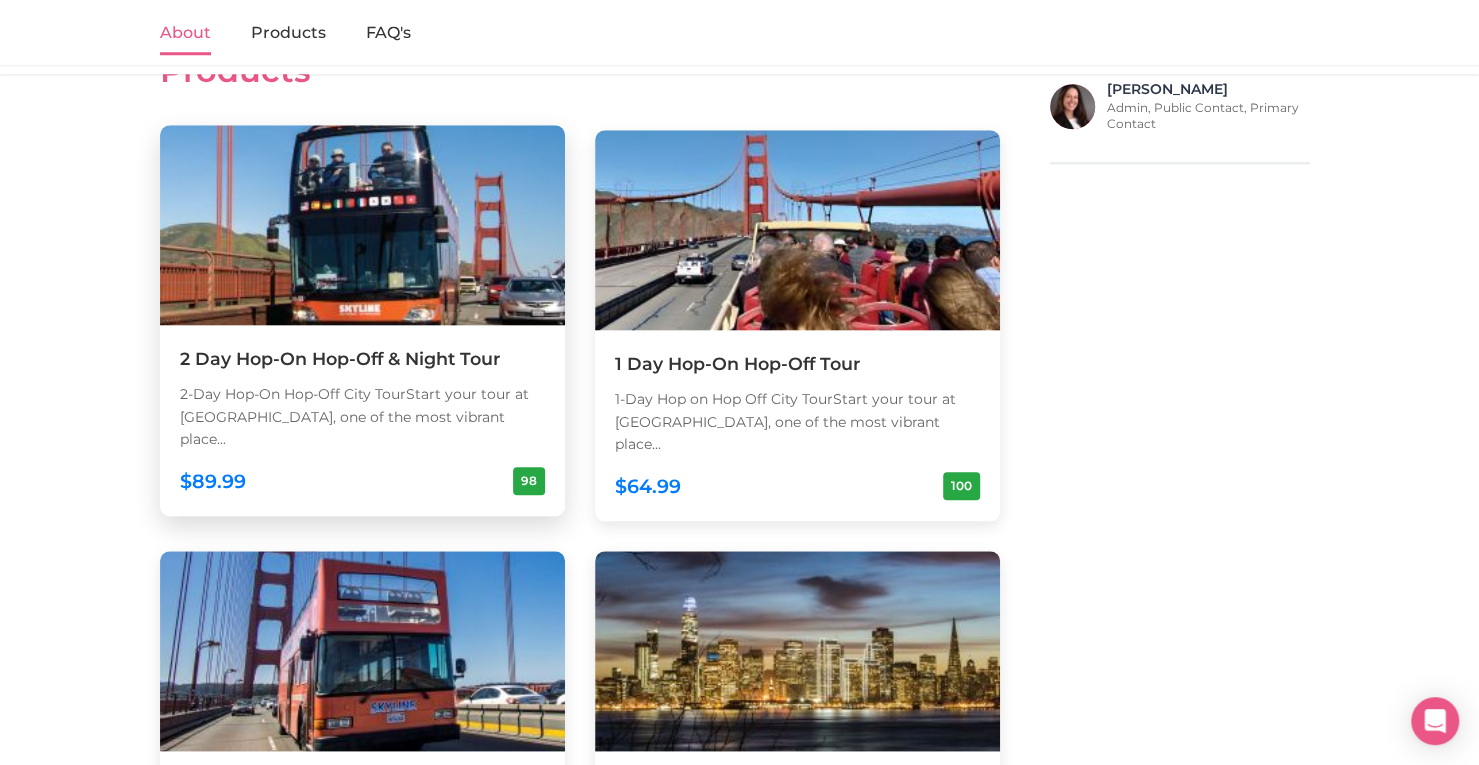 click at bounding box center [362, 225] 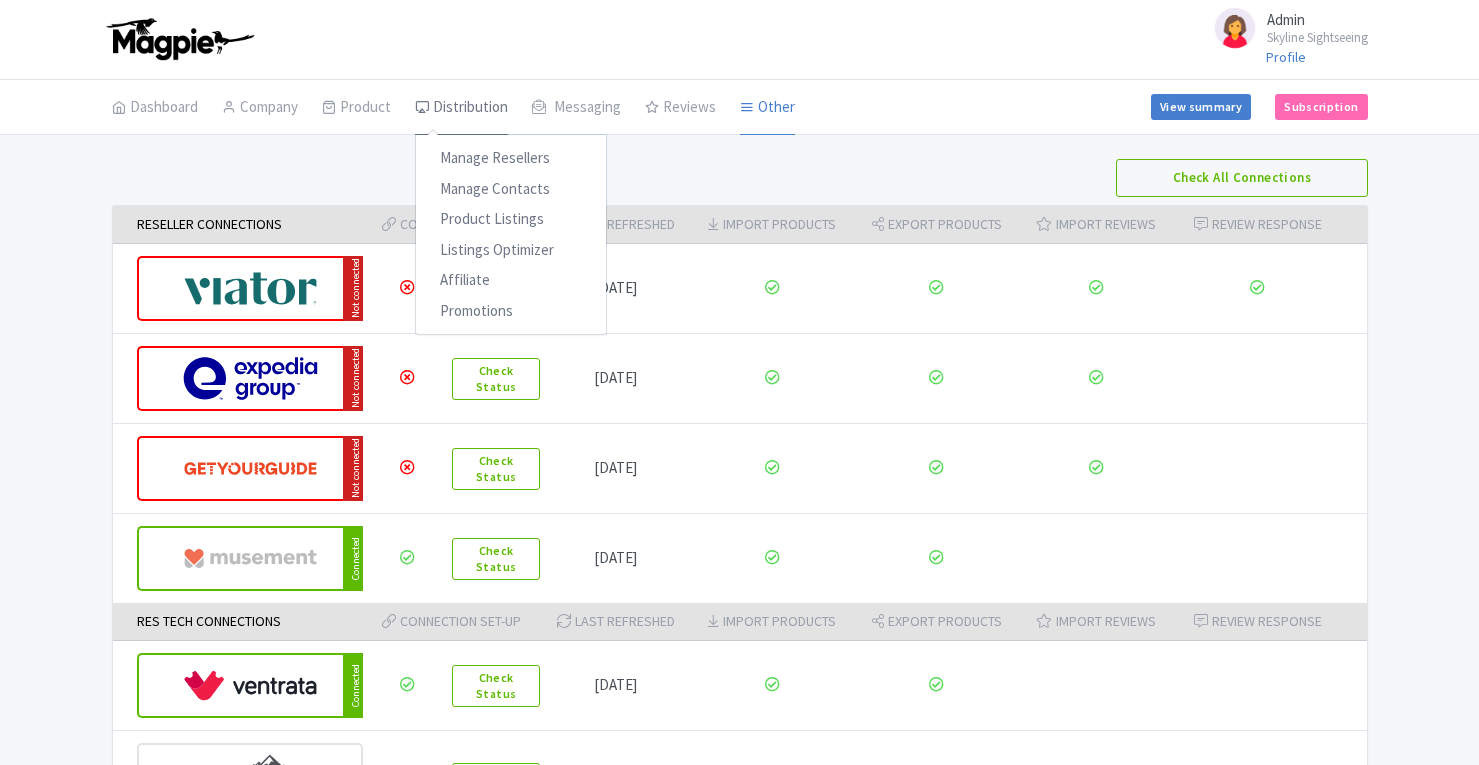scroll, scrollTop: 0, scrollLeft: 0, axis: both 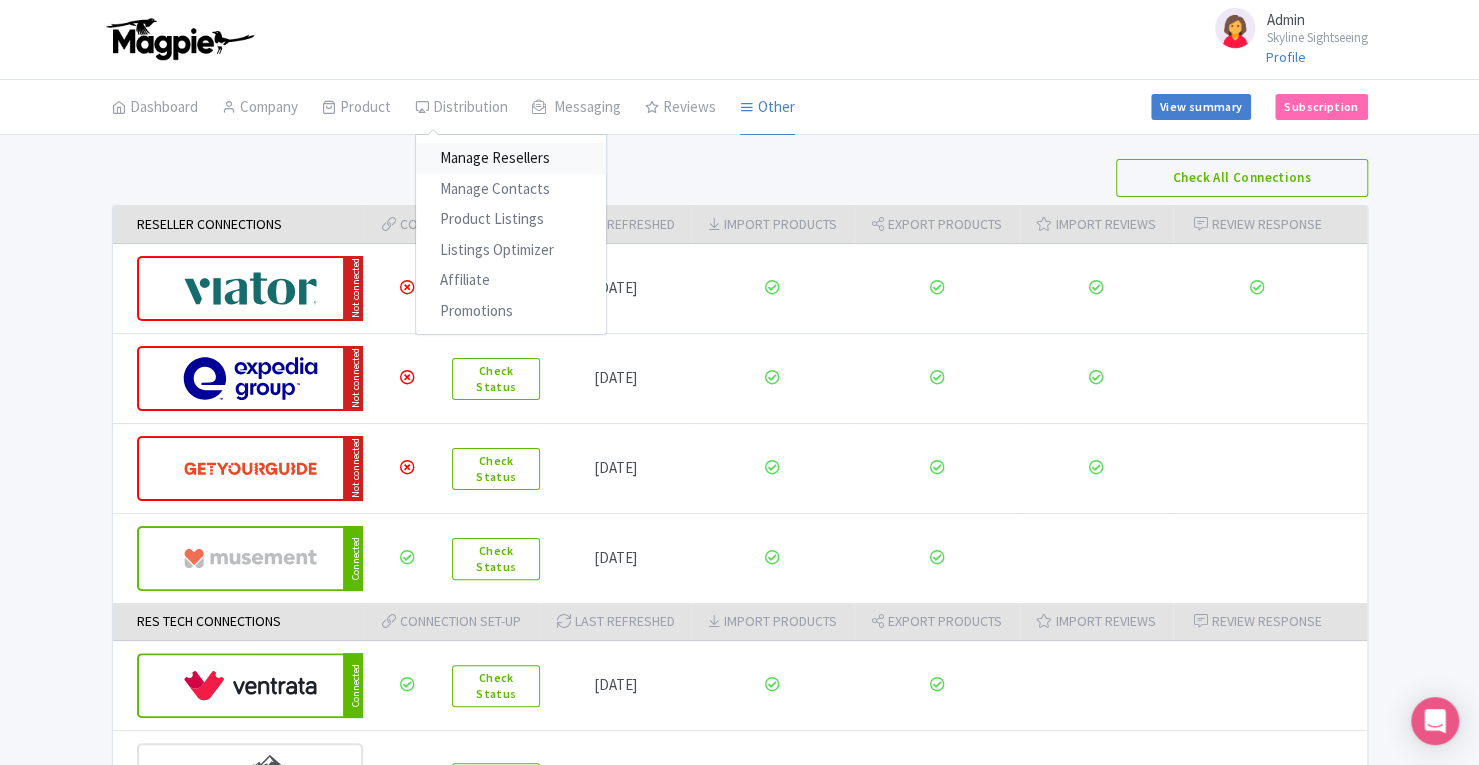click on "Manage Resellers" at bounding box center (511, 158) 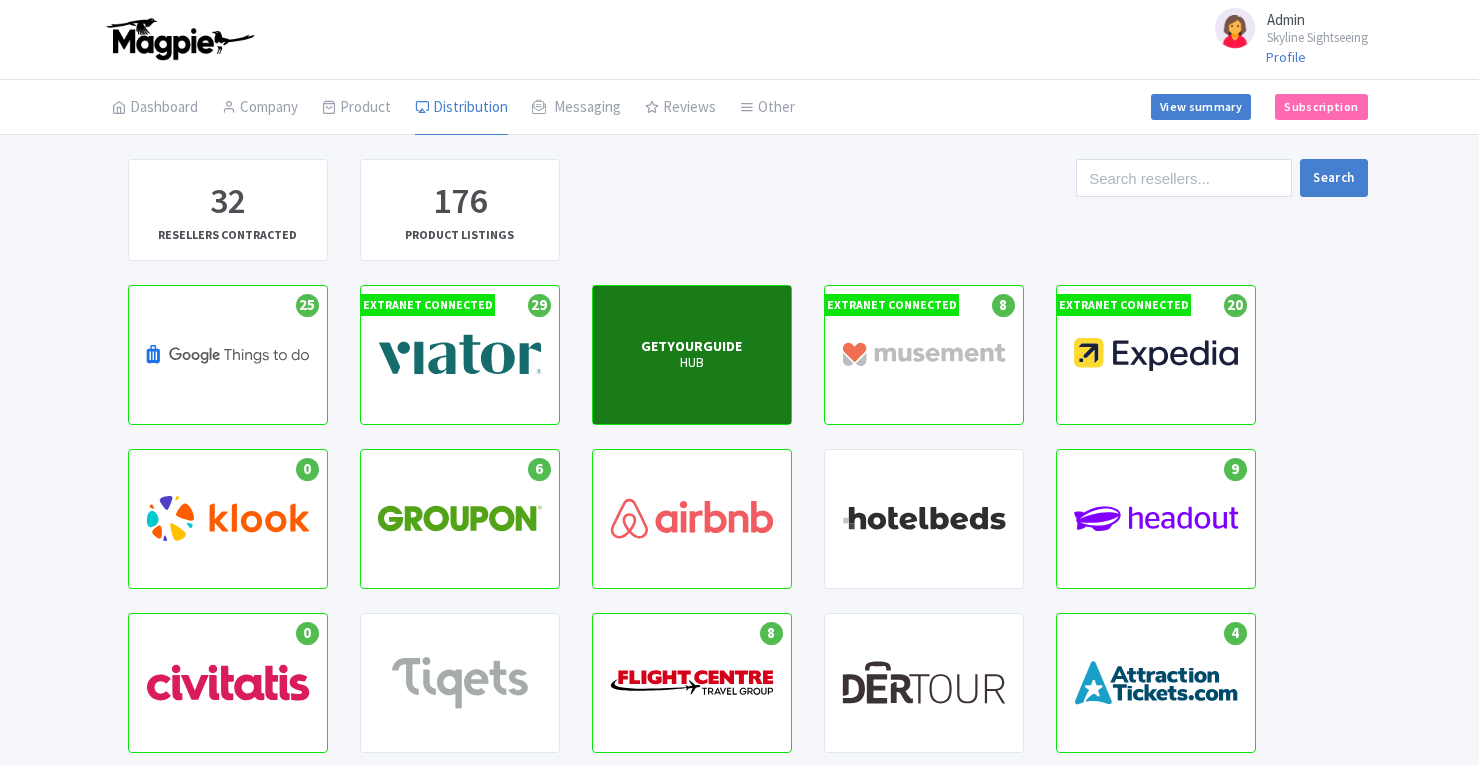 scroll, scrollTop: 0, scrollLeft: 0, axis: both 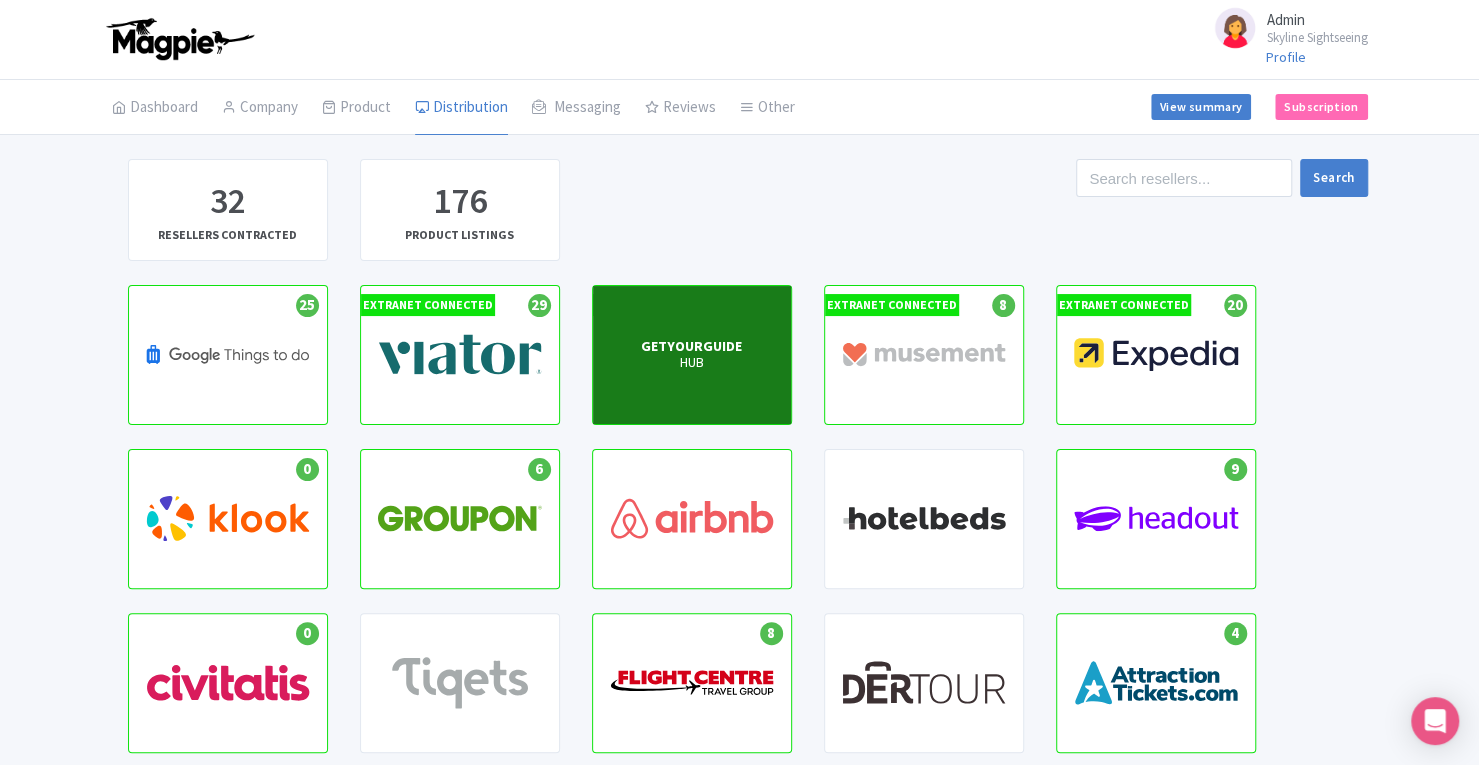 click on "HUB" at bounding box center [691, 363] 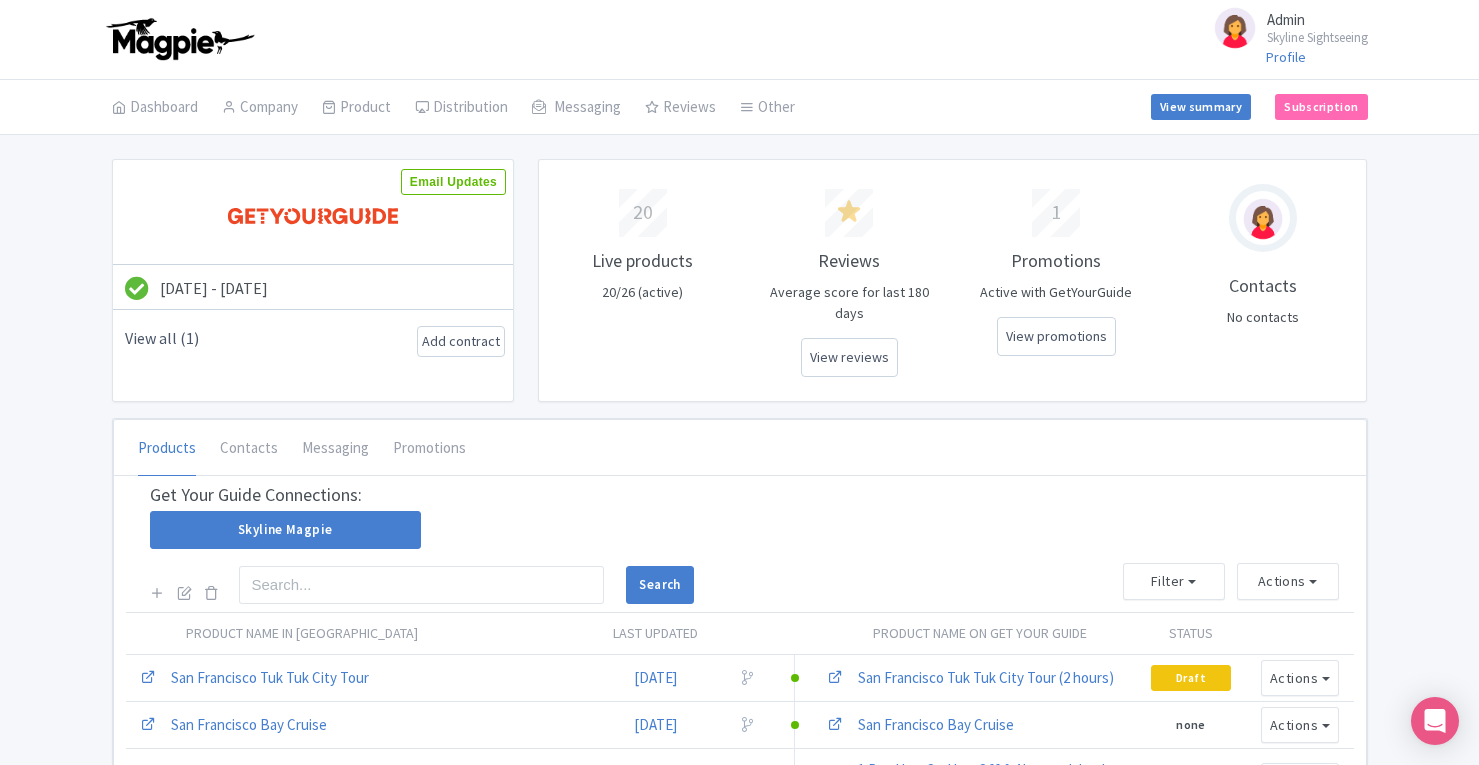 scroll, scrollTop: 0, scrollLeft: 0, axis: both 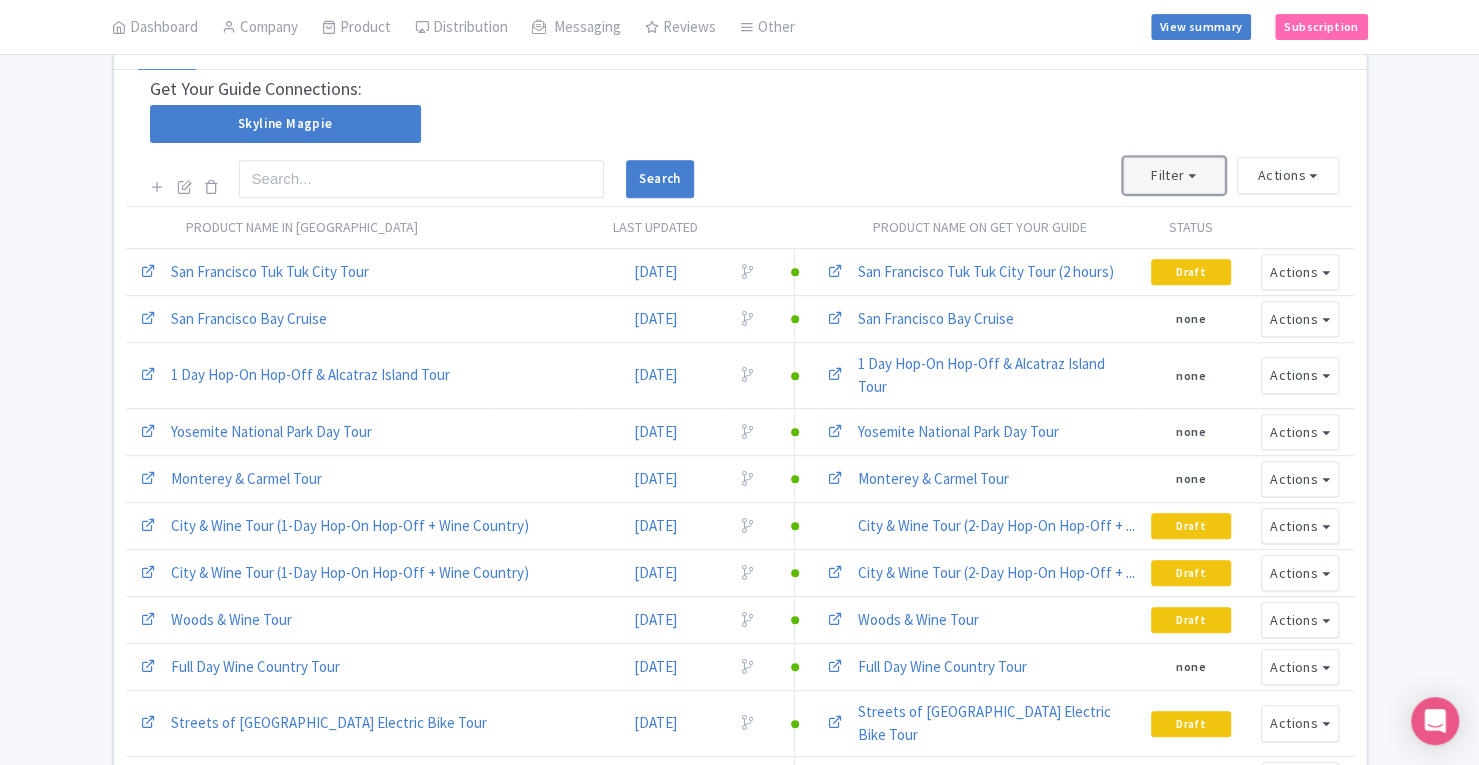 click on "Filter" at bounding box center (1174, 175) 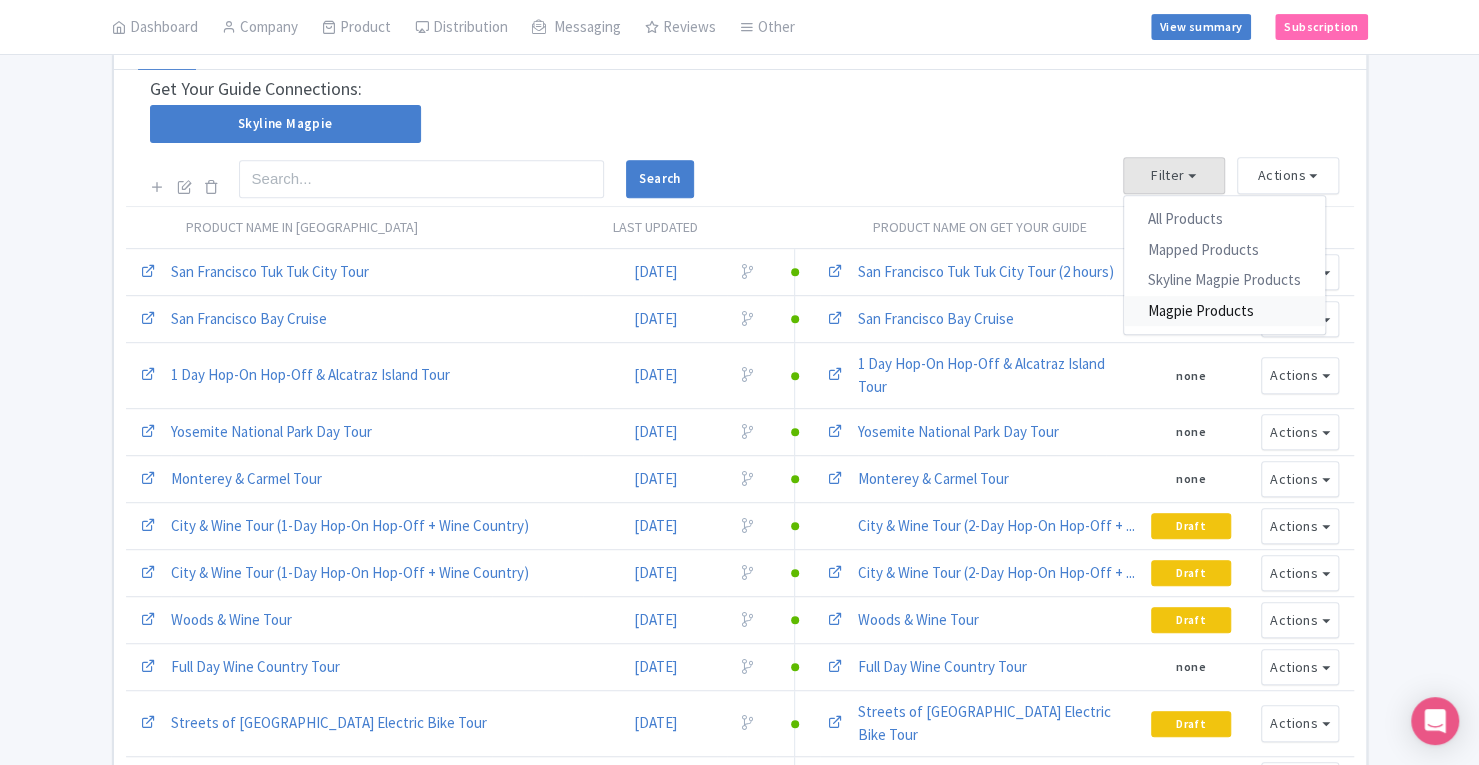click on "Magpie Products" at bounding box center (1224, 311) 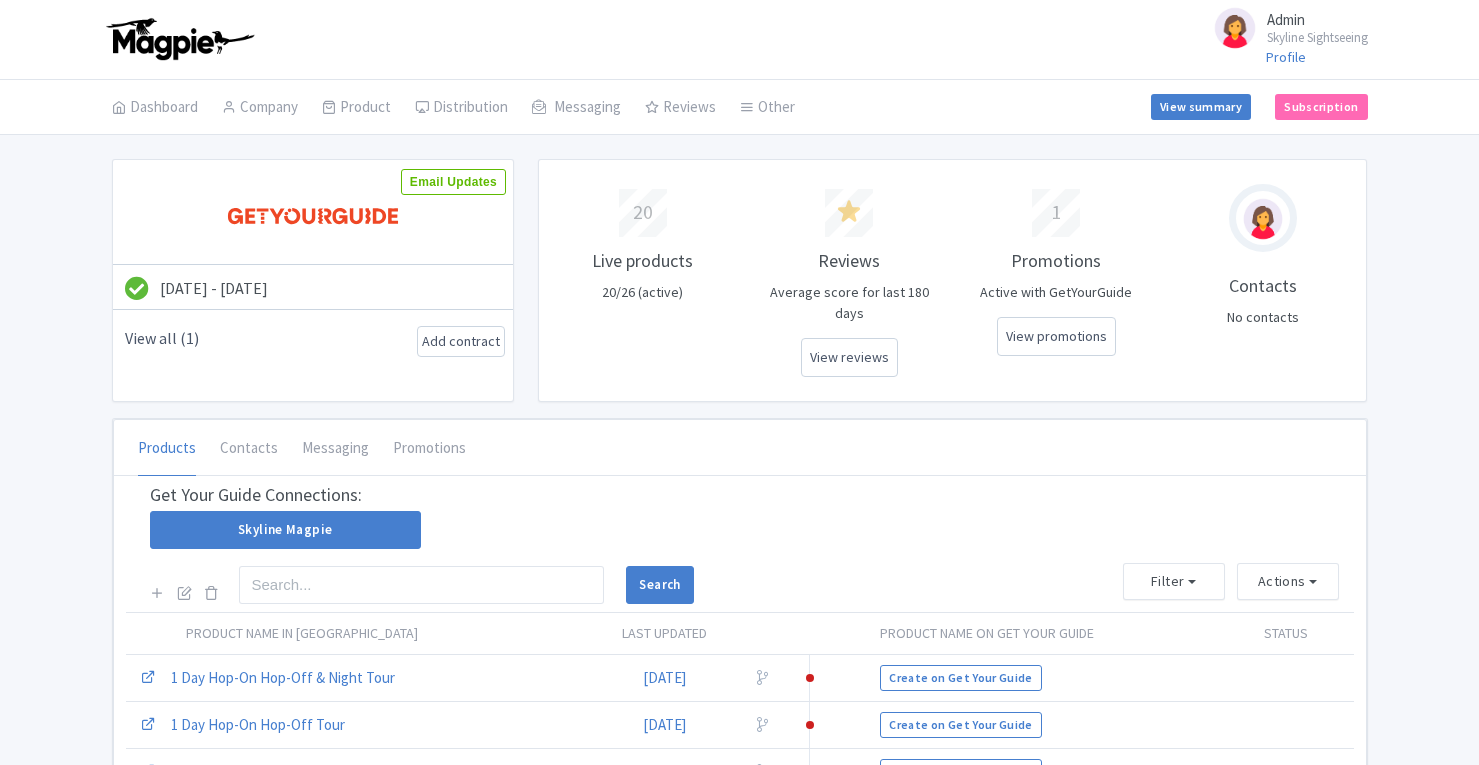 scroll, scrollTop: 0, scrollLeft: 0, axis: both 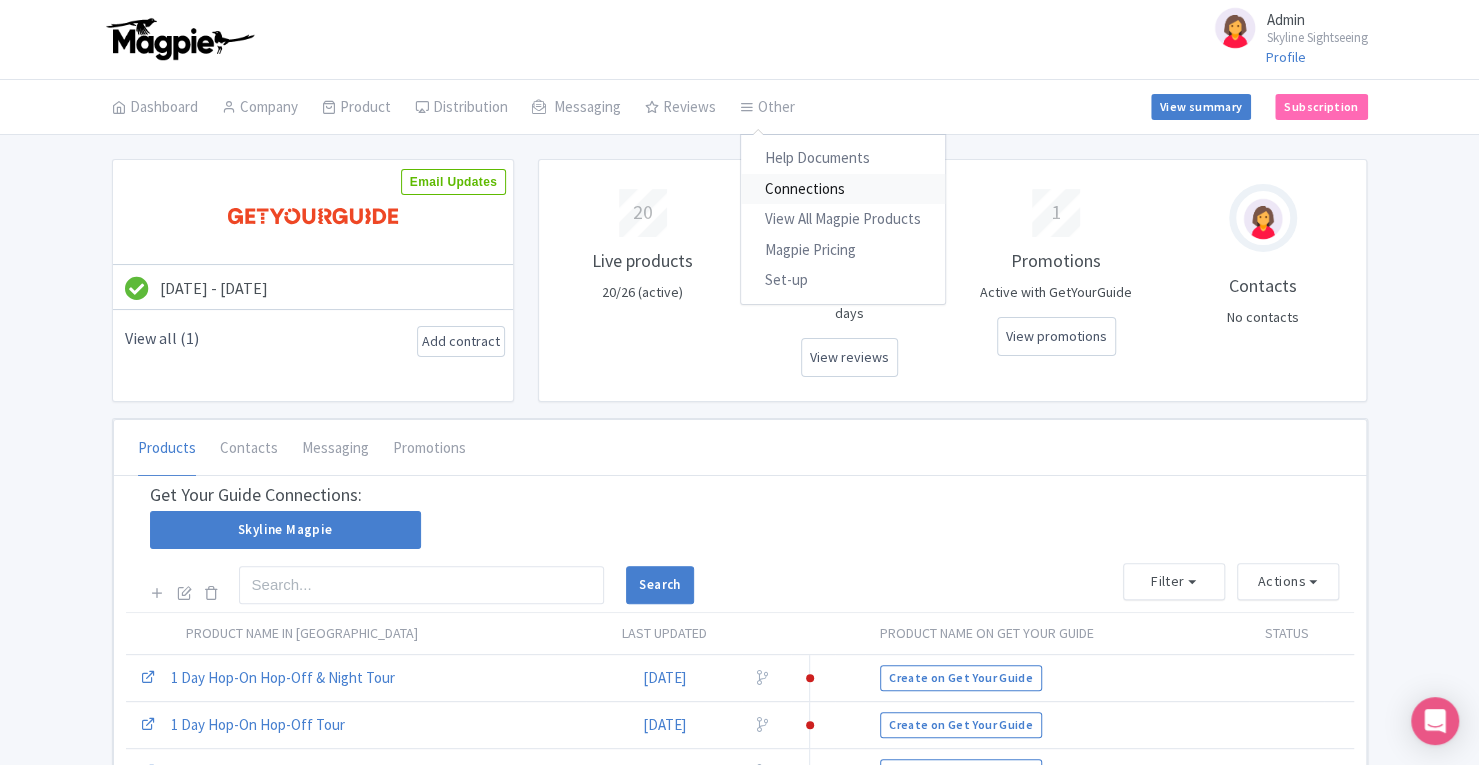 click on "Connections" at bounding box center [843, 189] 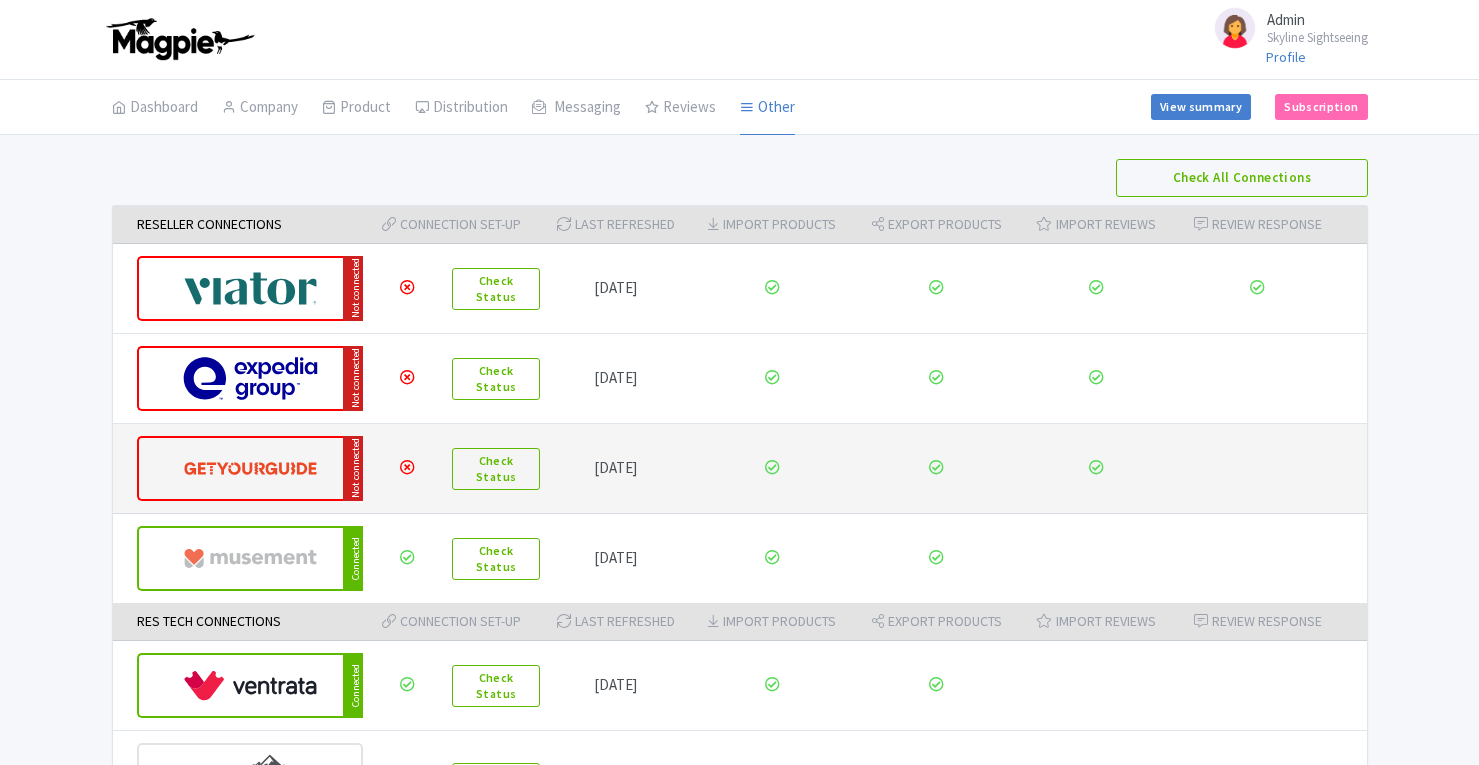 scroll, scrollTop: 0, scrollLeft: 0, axis: both 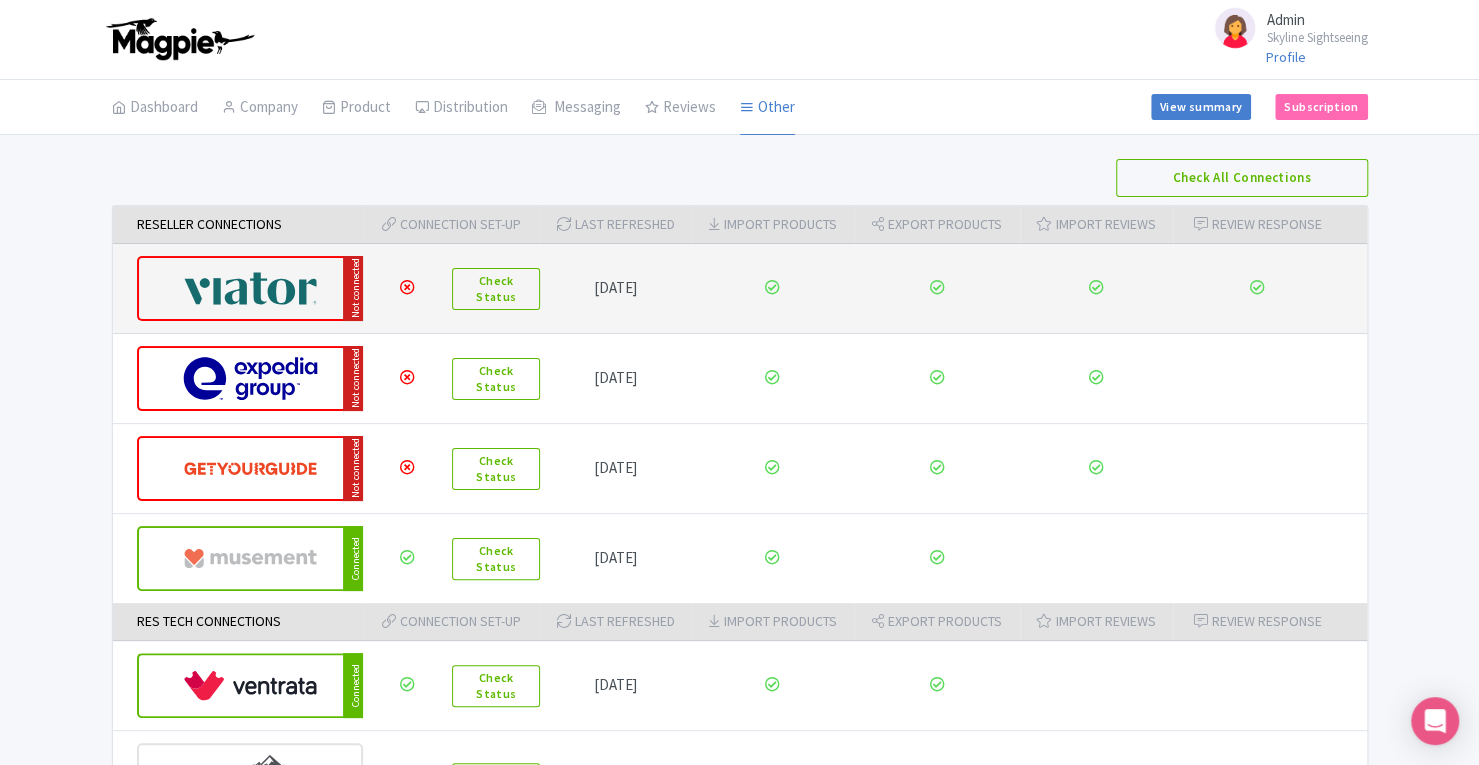 click at bounding box center [250, 288] 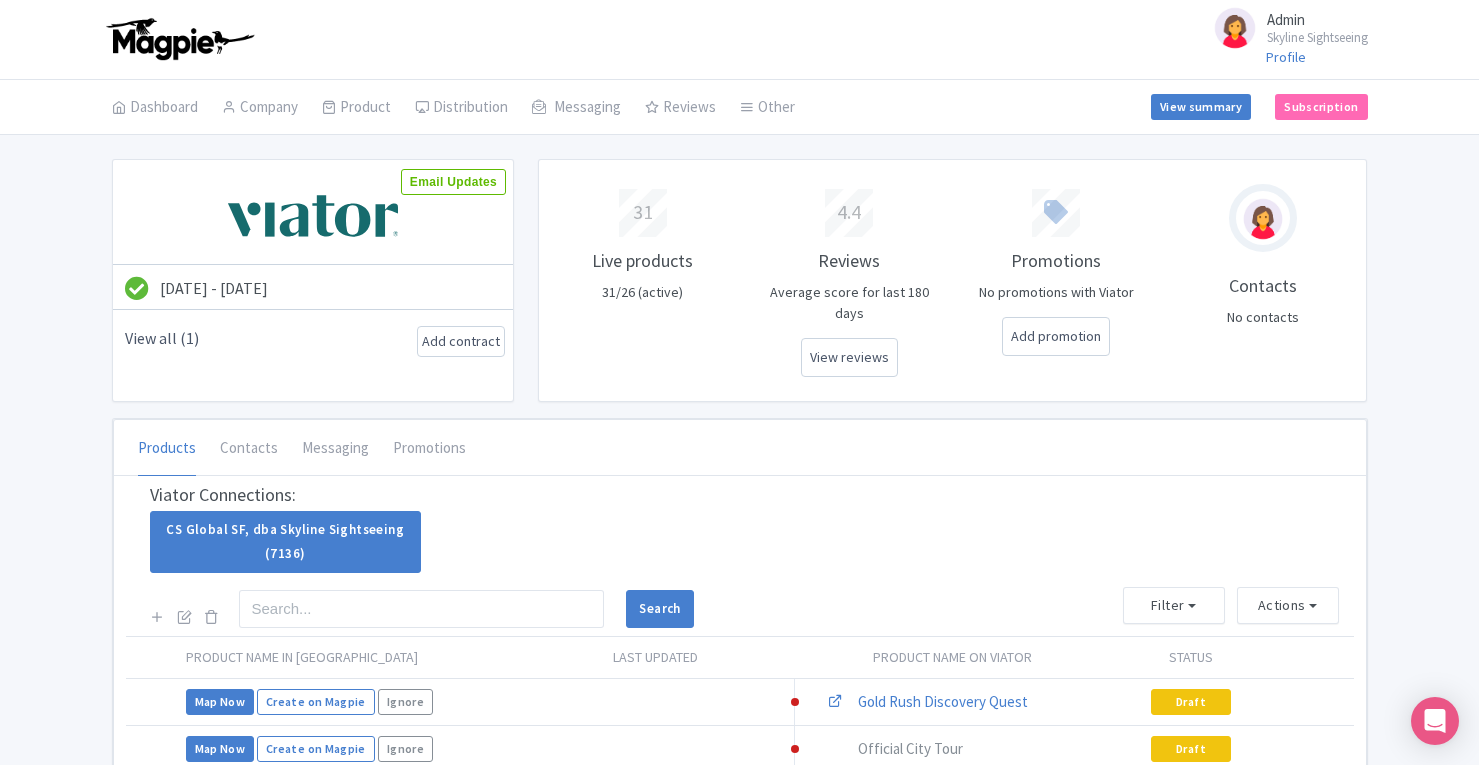scroll, scrollTop: 0, scrollLeft: 0, axis: both 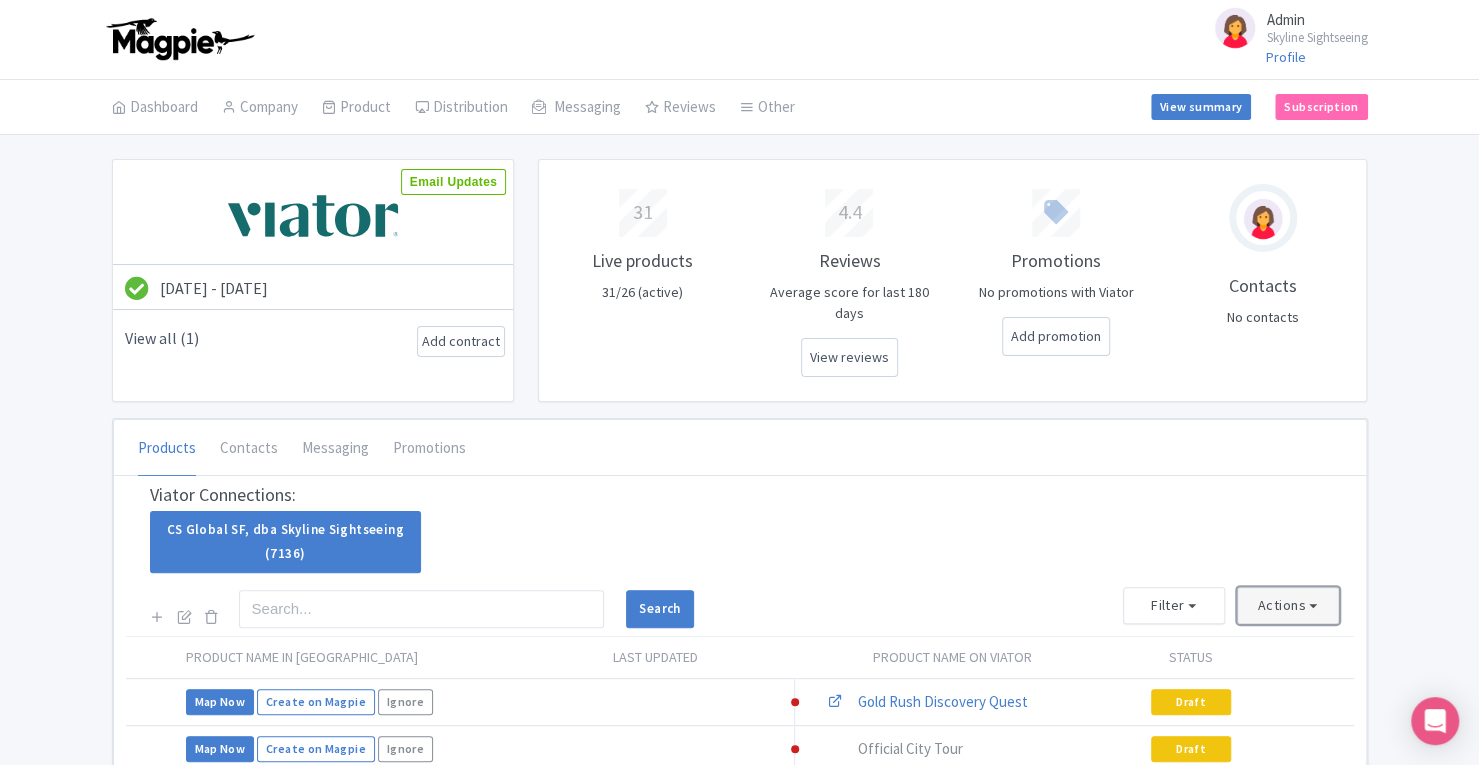 click on "Actions" at bounding box center (1288, 605) 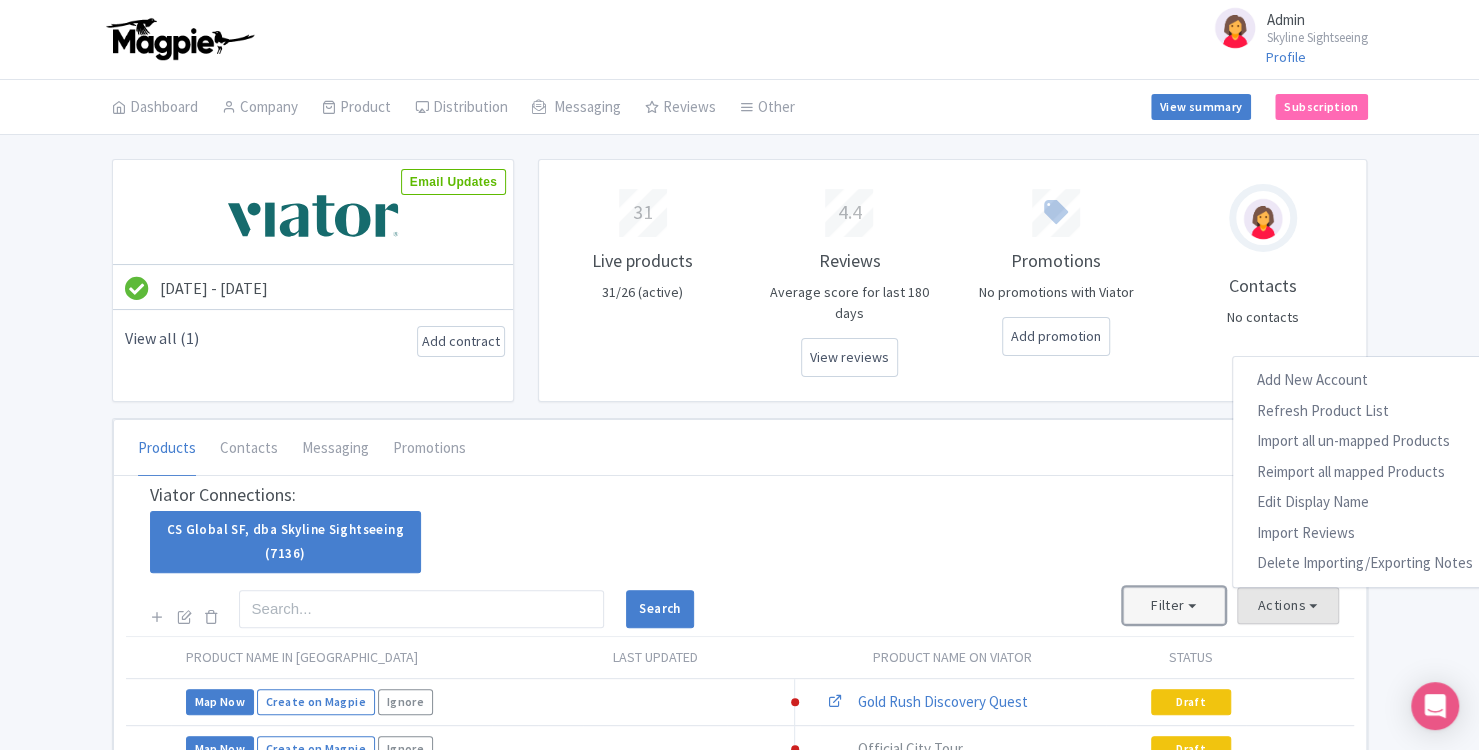 click on "Filter" at bounding box center (1174, 605) 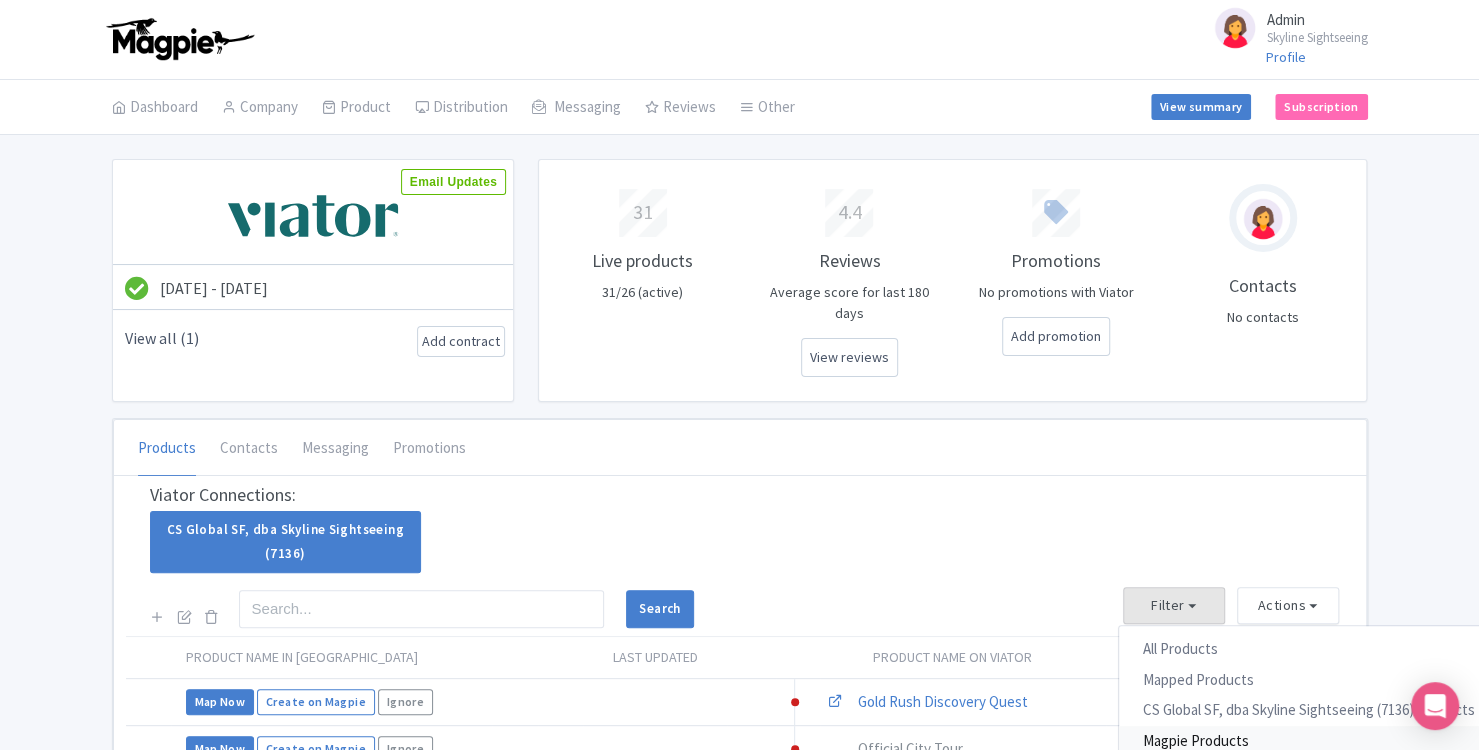 click on "Magpie Products" at bounding box center (1309, 741) 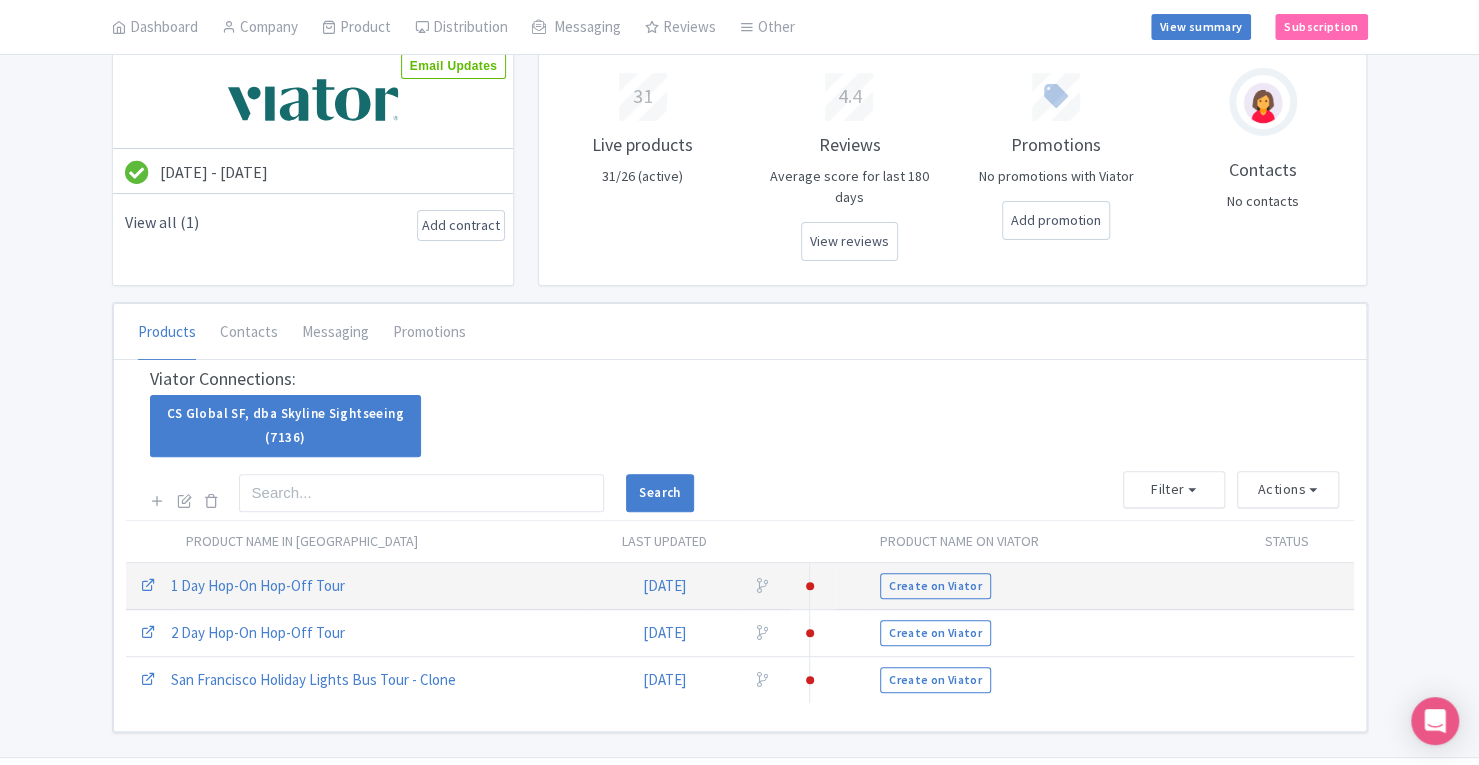 scroll, scrollTop: 116, scrollLeft: 0, axis: vertical 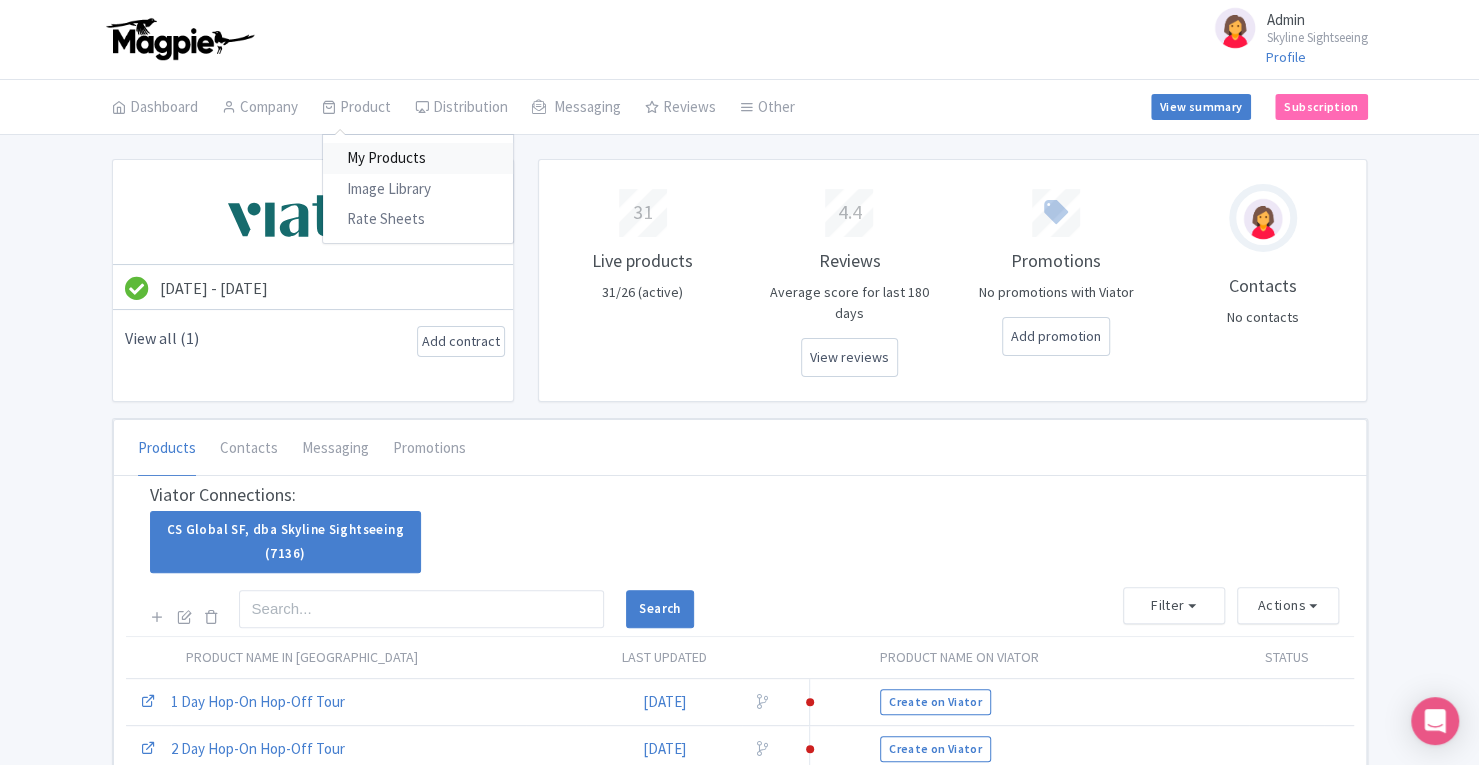 click on "My Products" at bounding box center [418, 158] 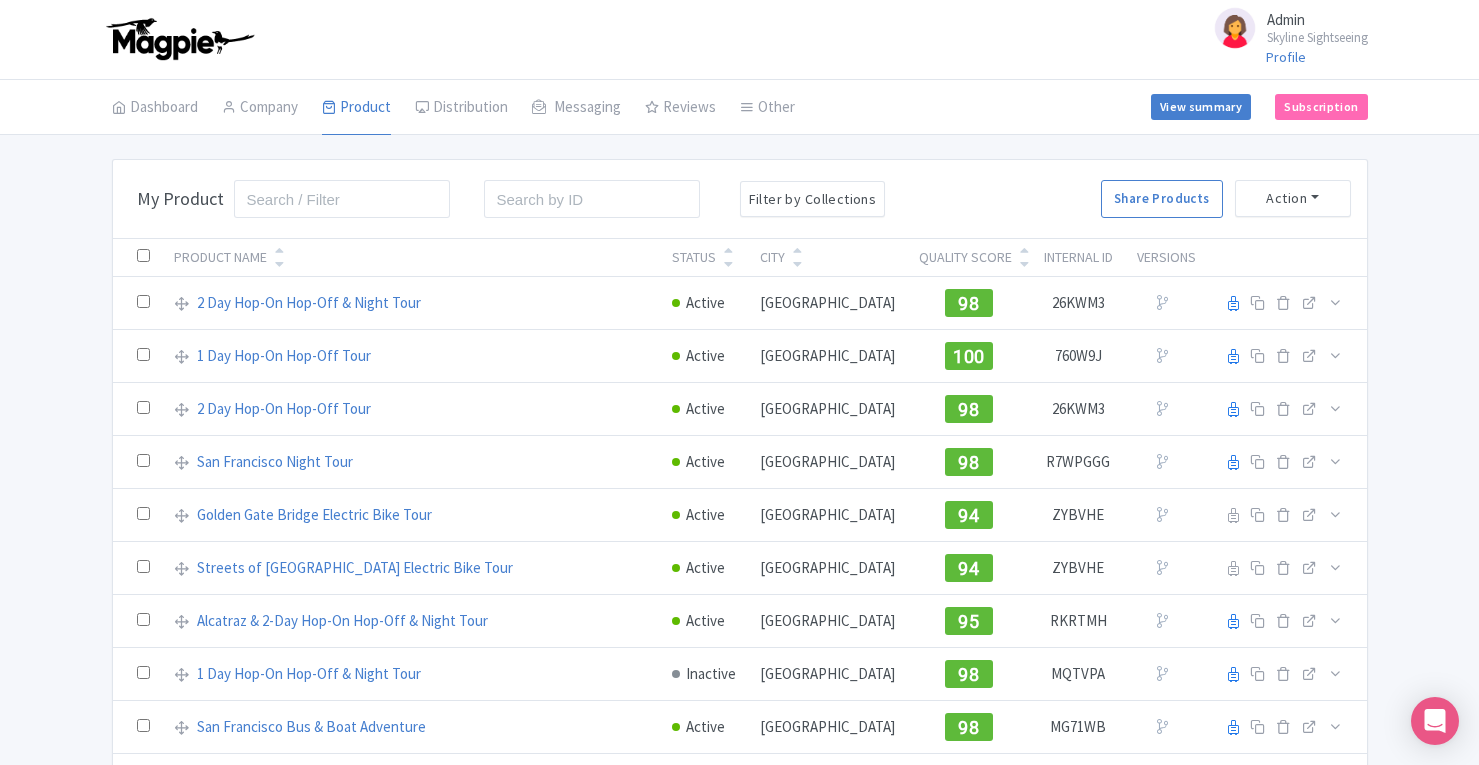 scroll, scrollTop: 0, scrollLeft: 0, axis: both 